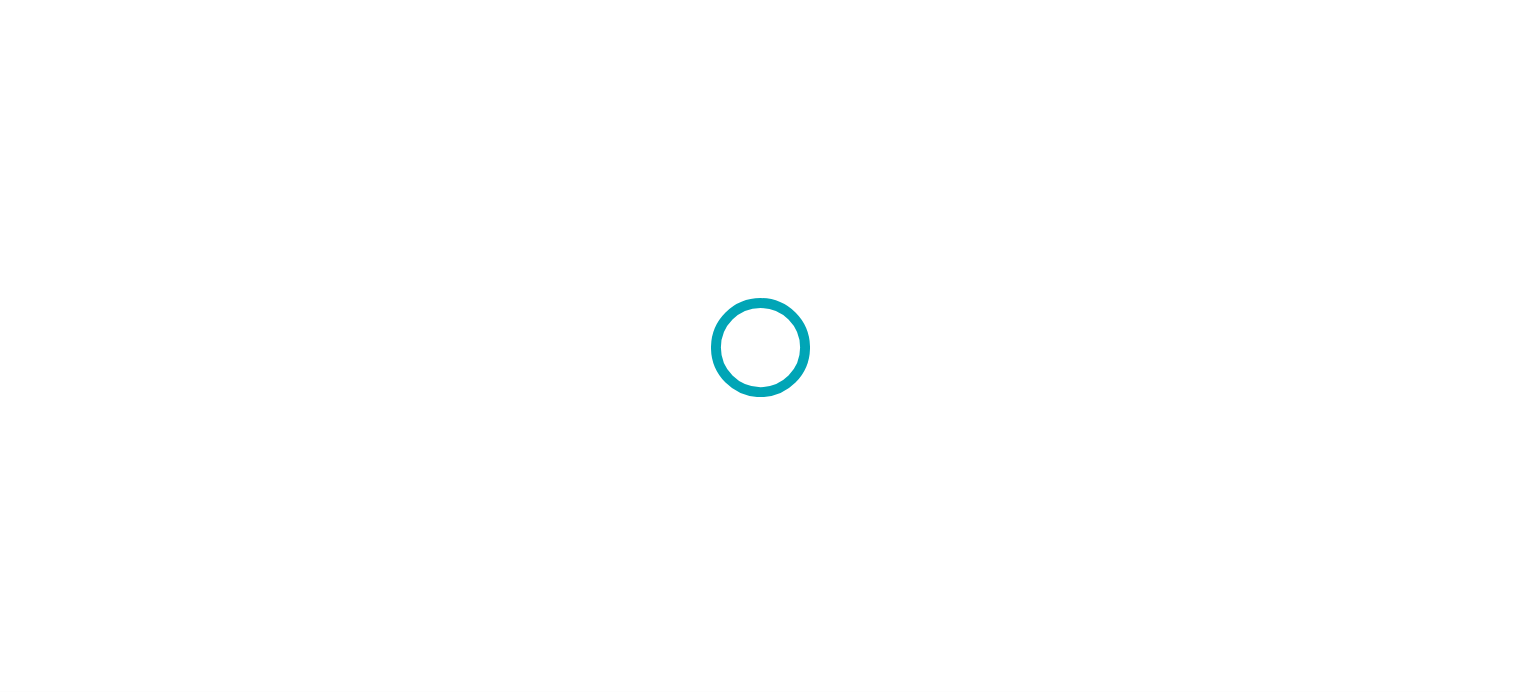 scroll, scrollTop: 0, scrollLeft: 0, axis: both 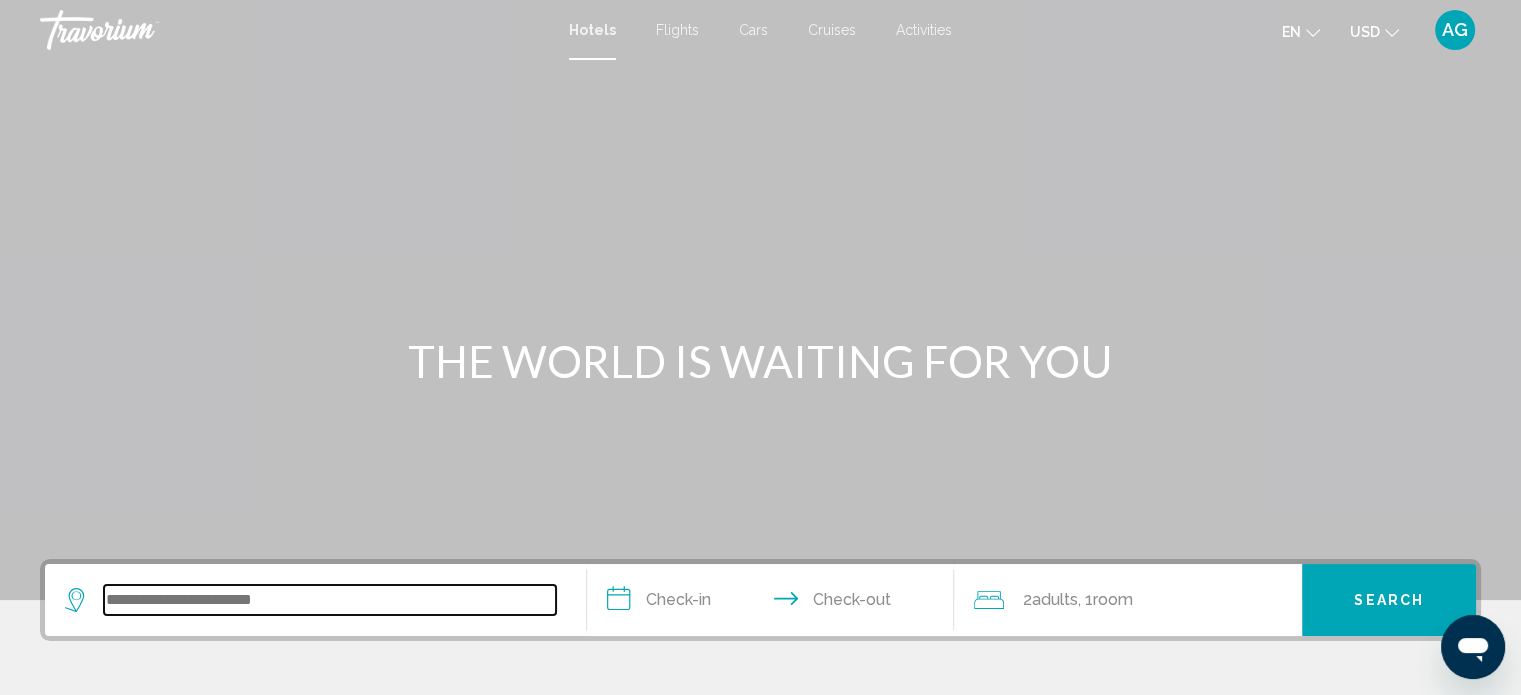 click at bounding box center [330, 600] 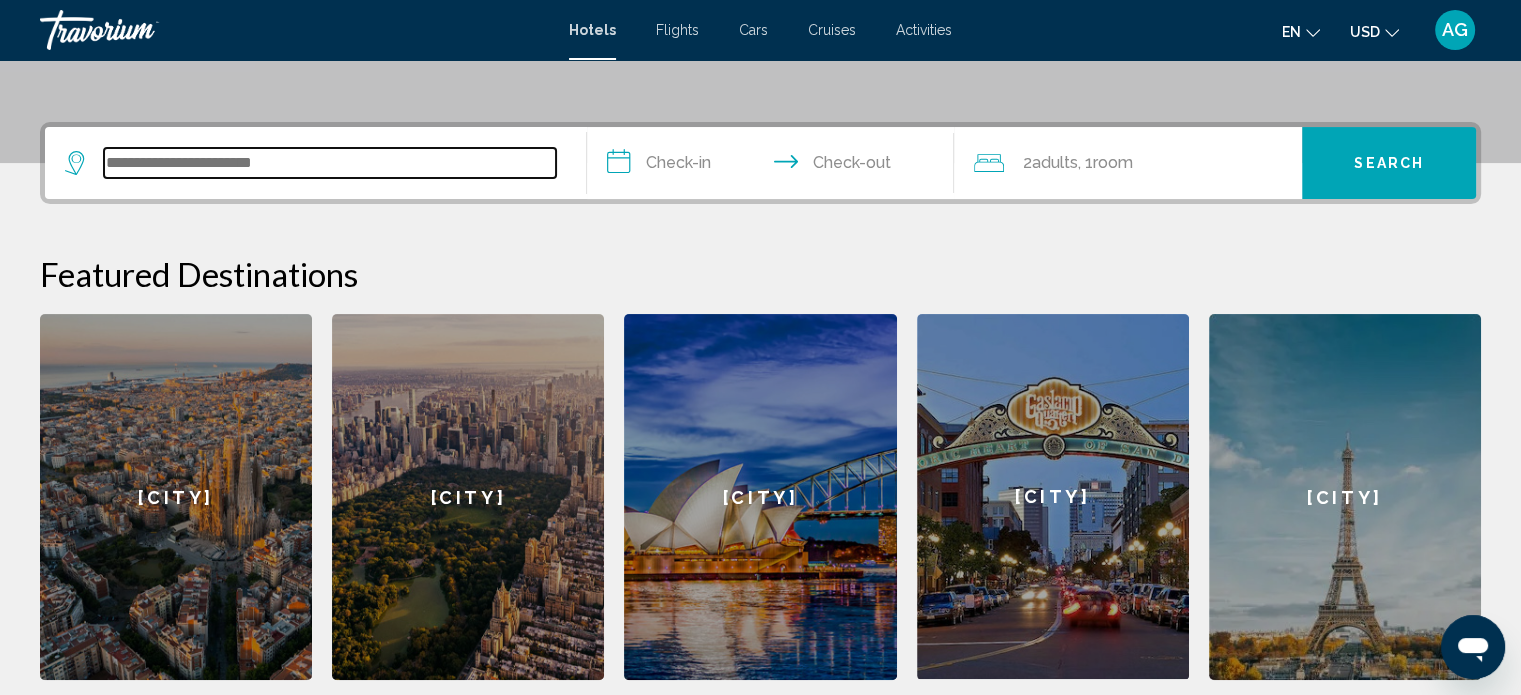 scroll, scrollTop: 493, scrollLeft: 0, axis: vertical 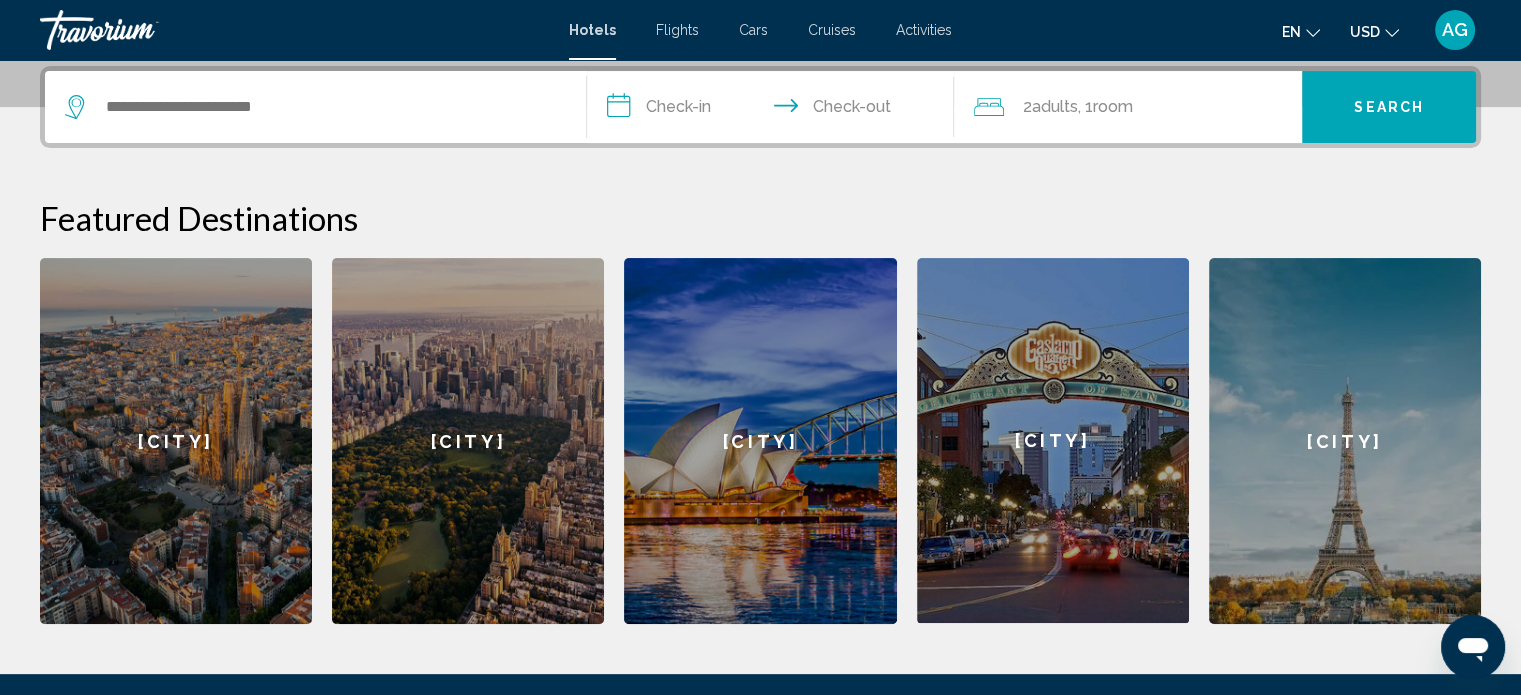 click on "[CITY]" at bounding box center [176, 441] 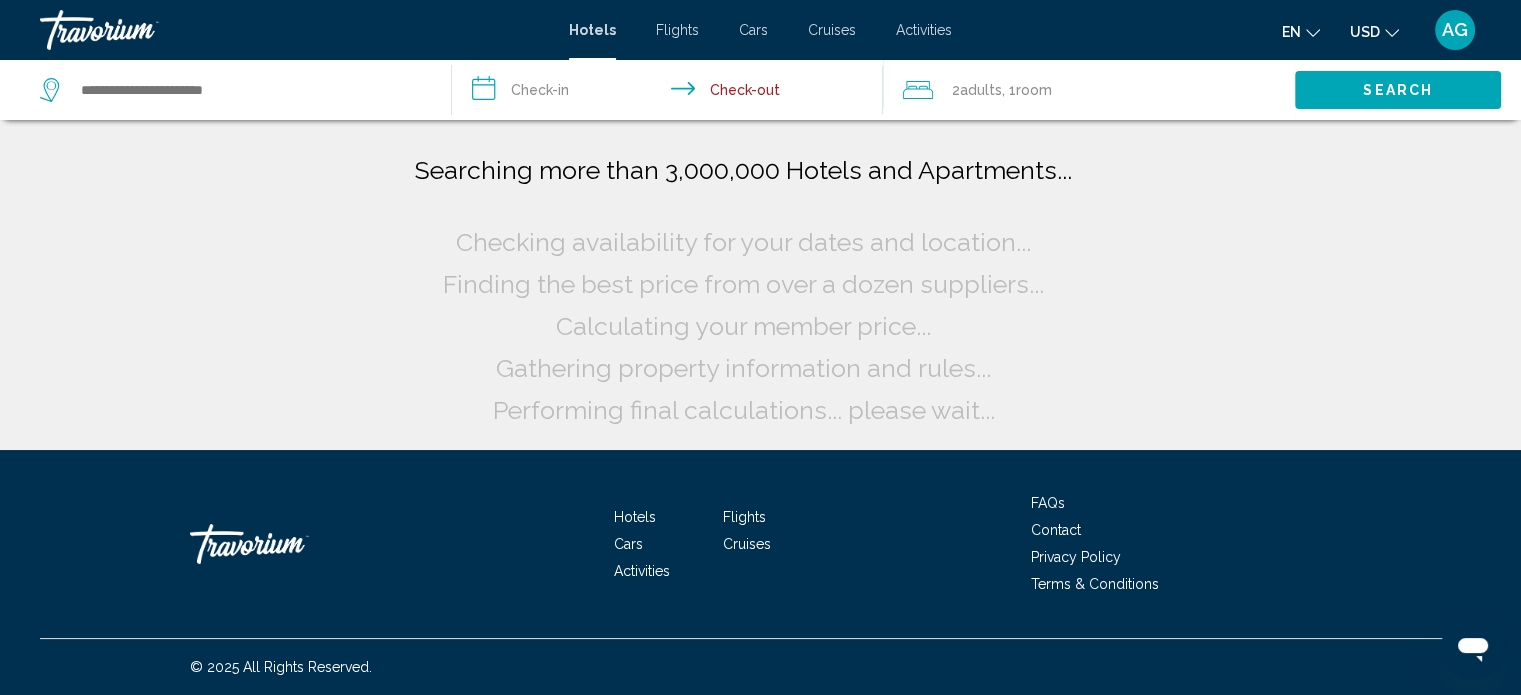 scroll, scrollTop: 0, scrollLeft: 0, axis: both 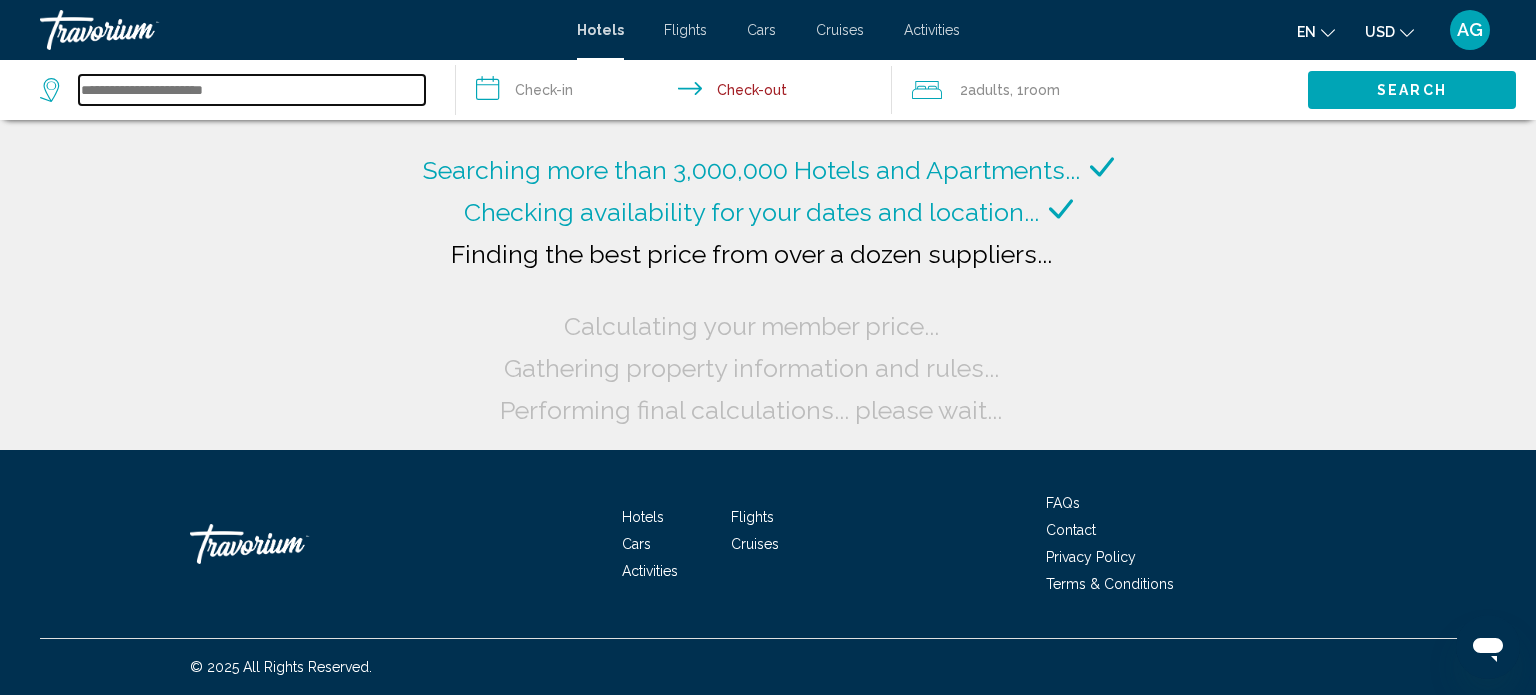 click at bounding box center [252, 90] 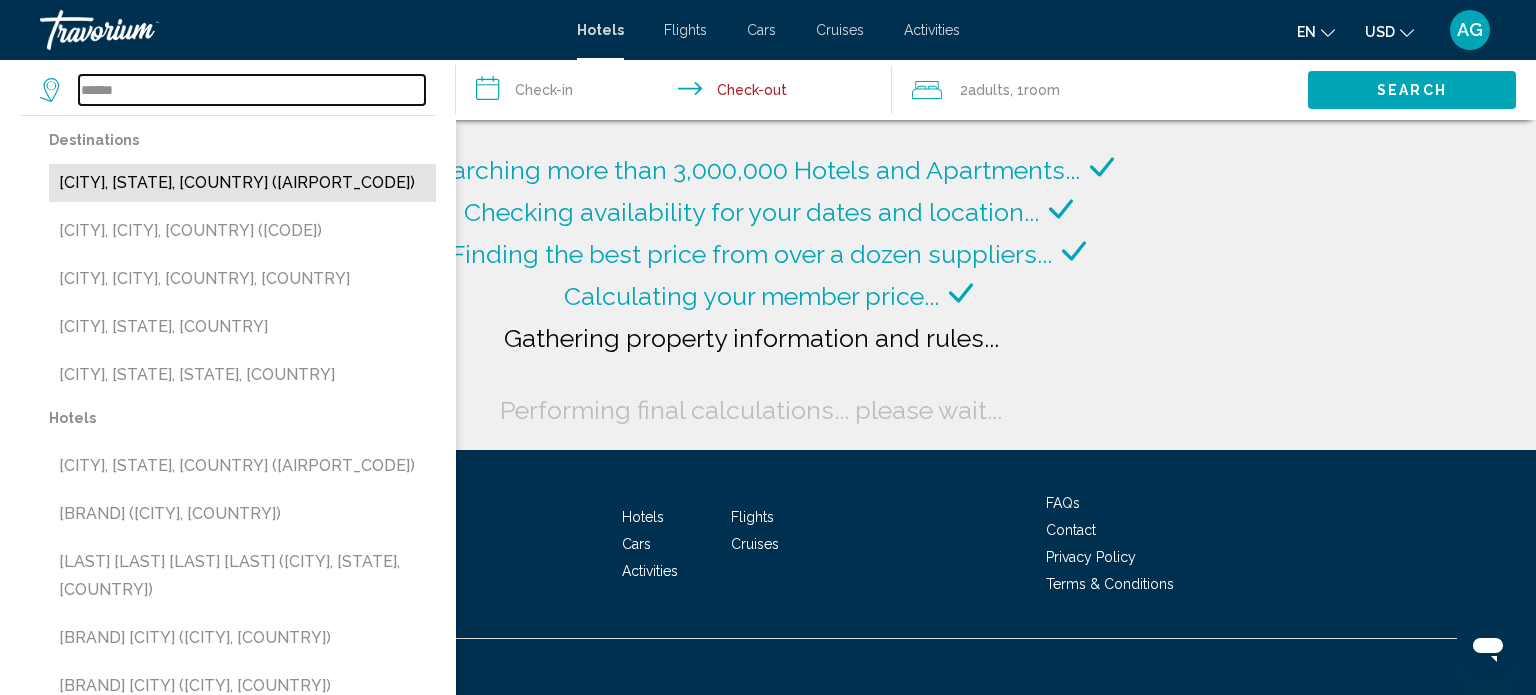 type on "******" 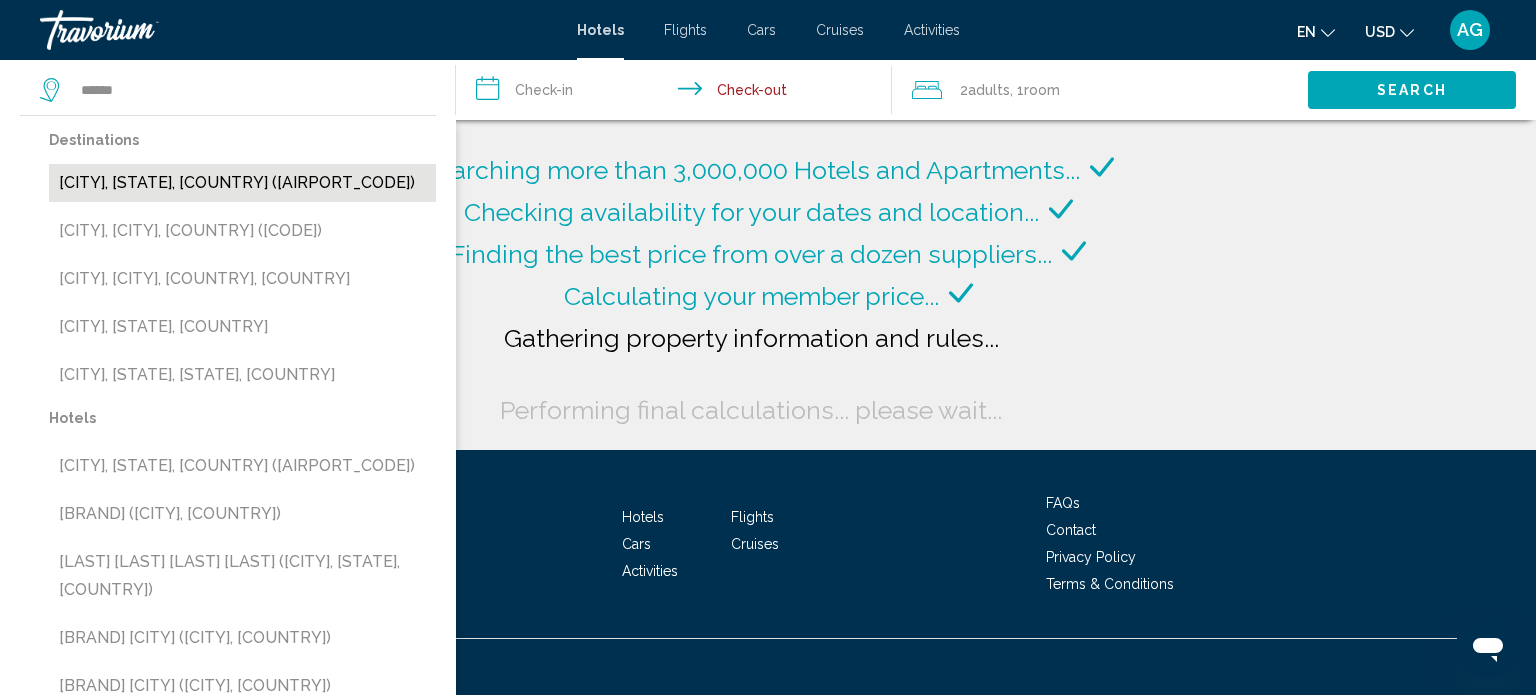 click on "[CITY], [STATE], [COUNTRY] ([AIRPORT_CODE])" at bounding box center [242, 183] 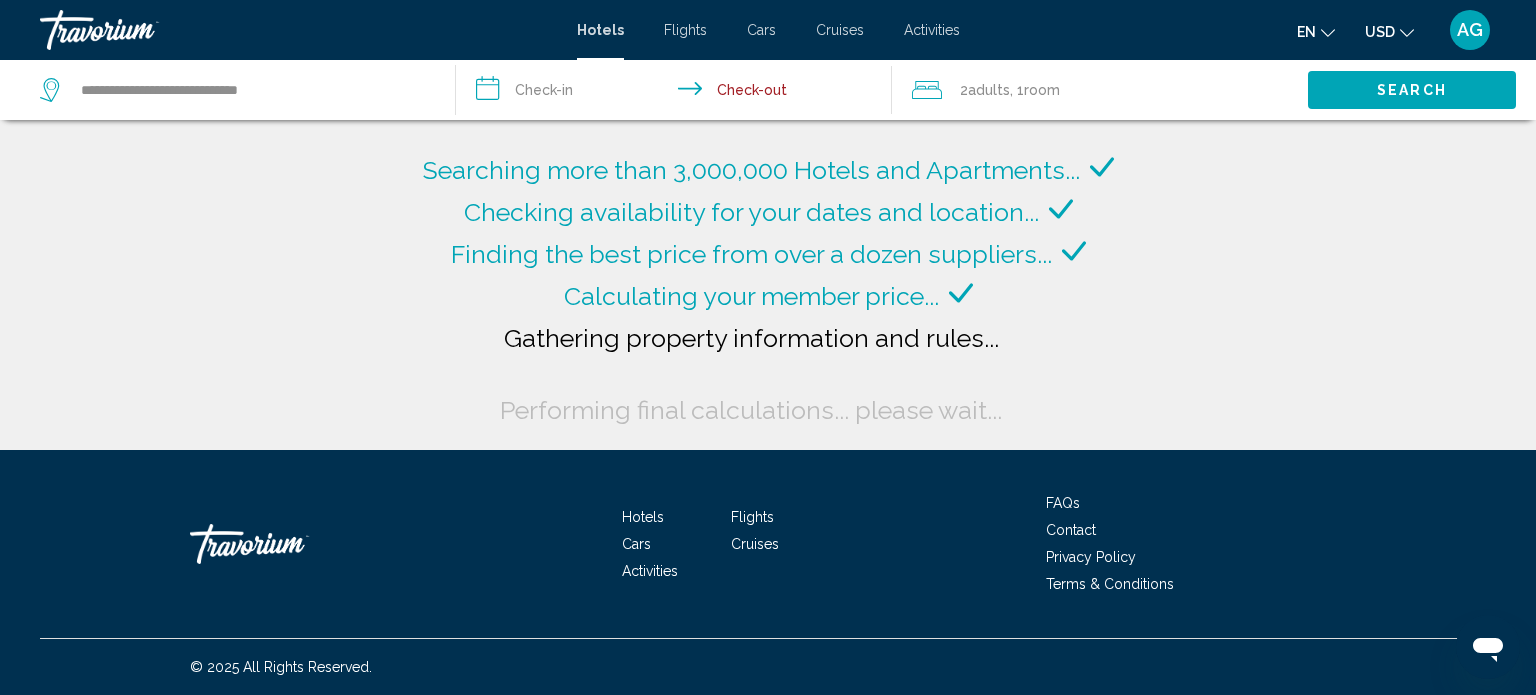 click on "**********" at bounding box center (678, 93) 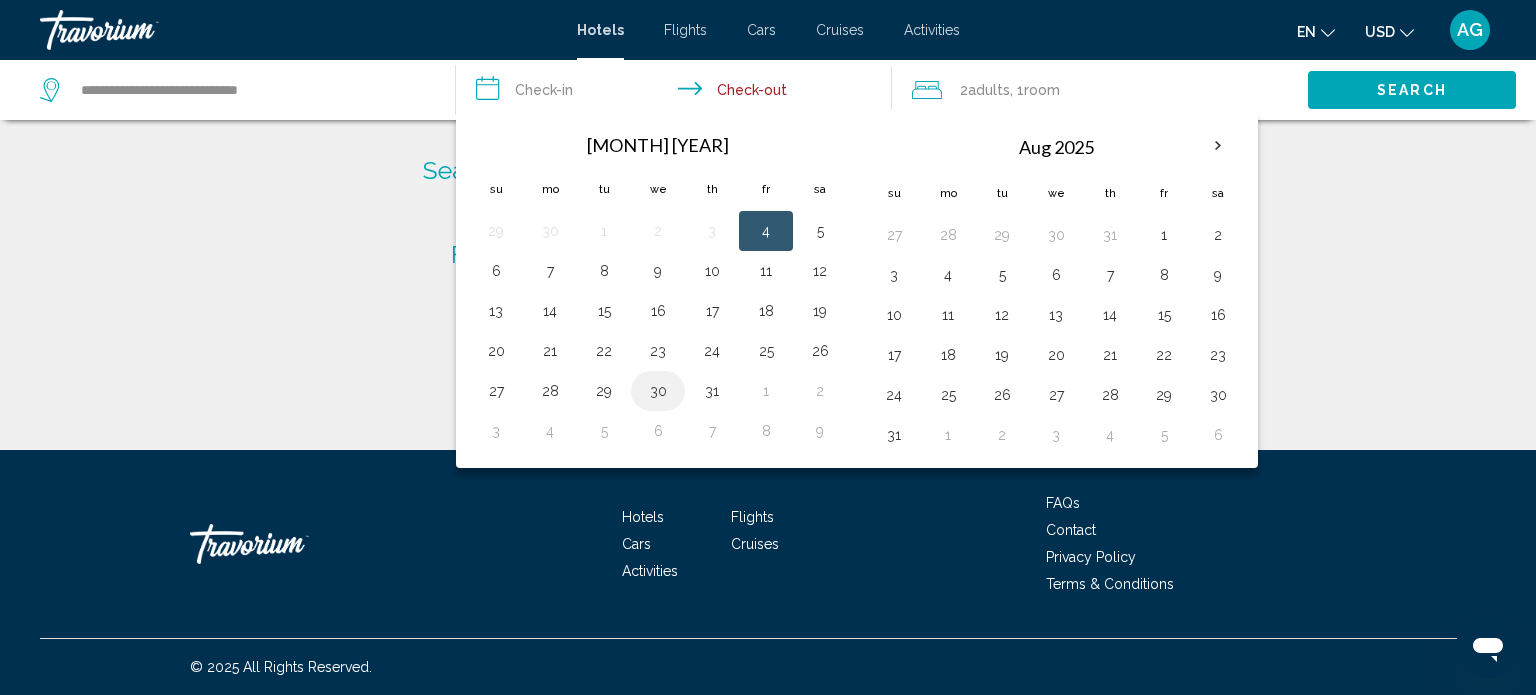 click on "30" at bounding box center (658, 391) 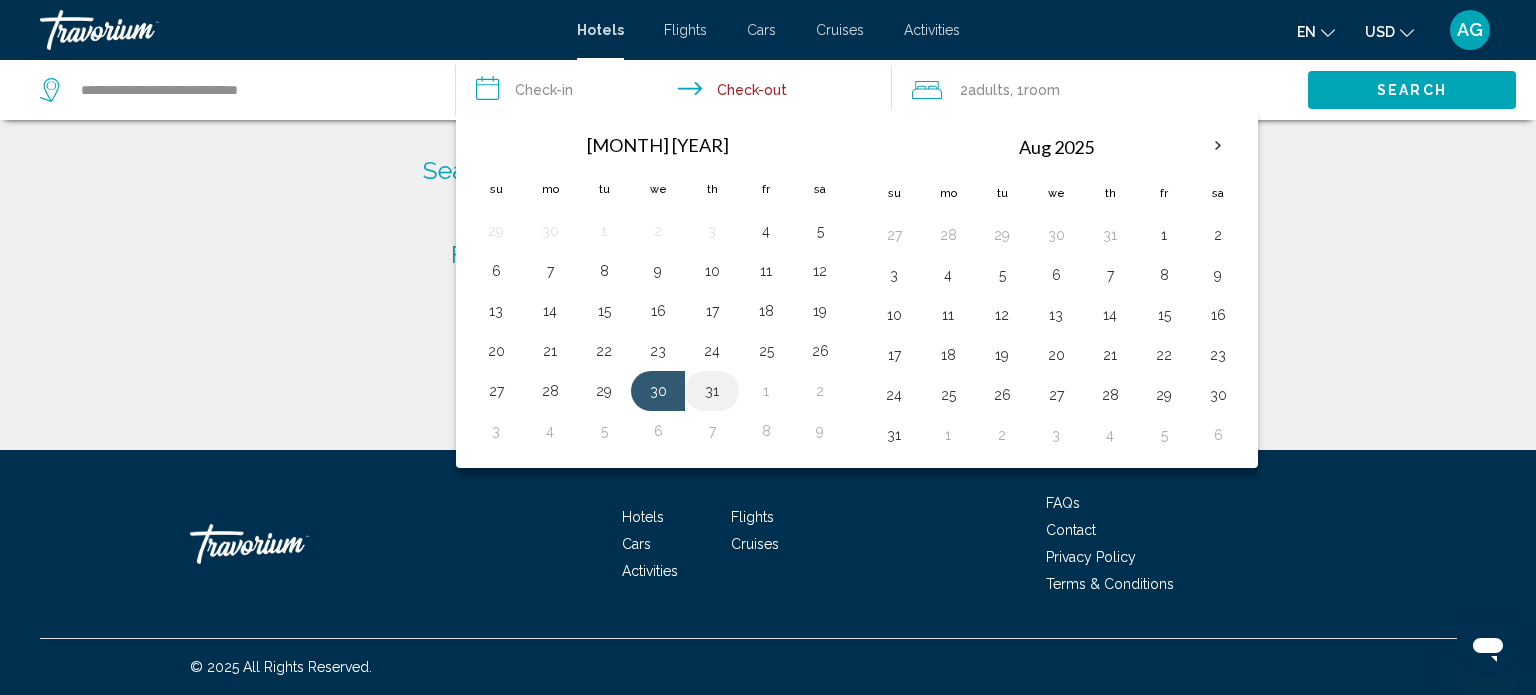 click on "31" at bounding box center (712, 391) 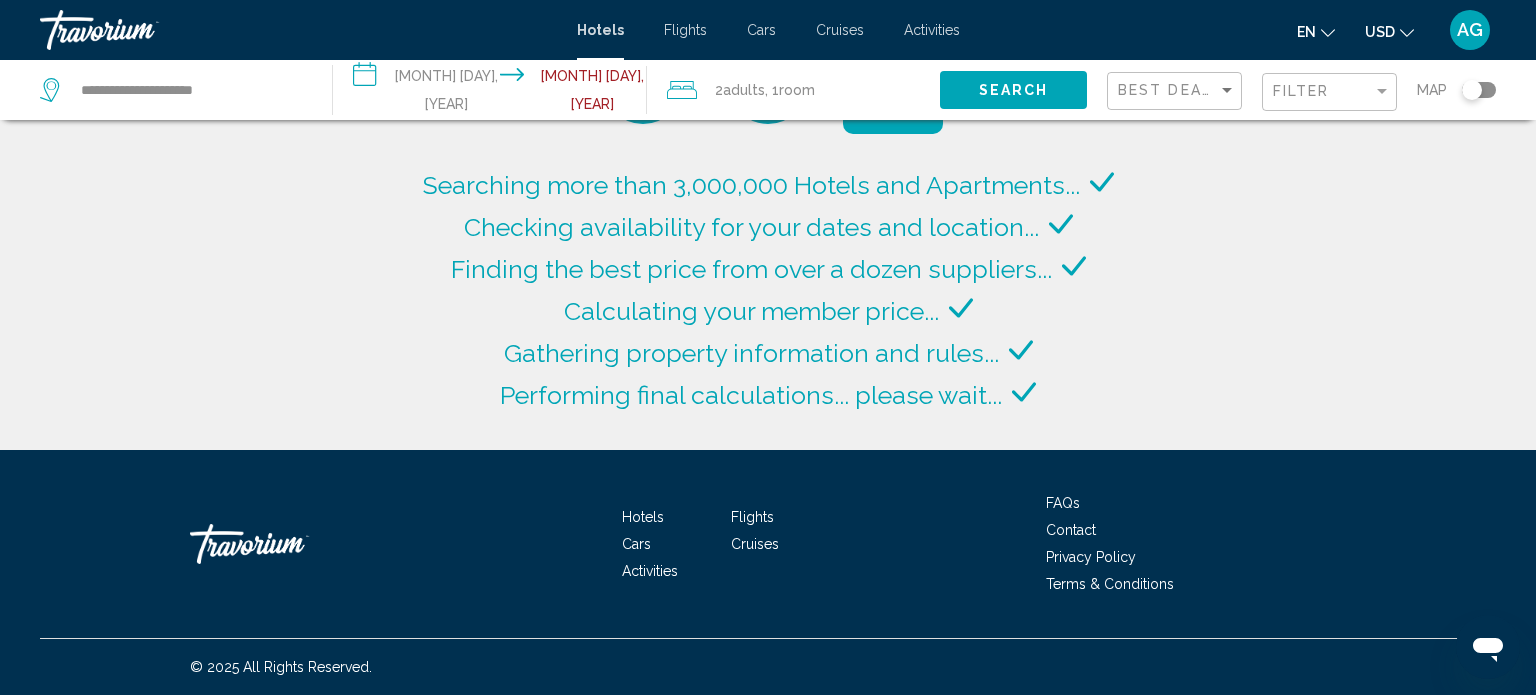 click on "2  Adult Adults" at bounding box center [740, 90] 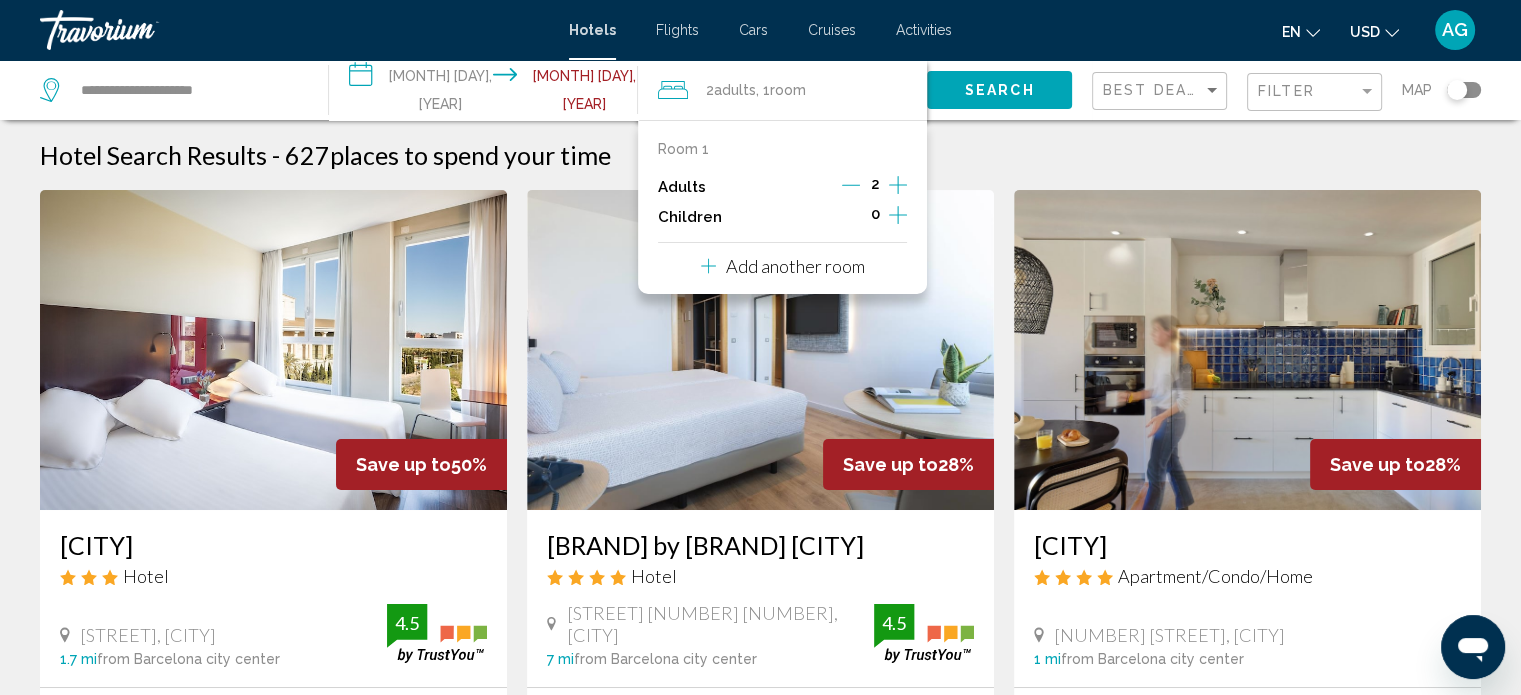 click at bounding box center [851, 185] 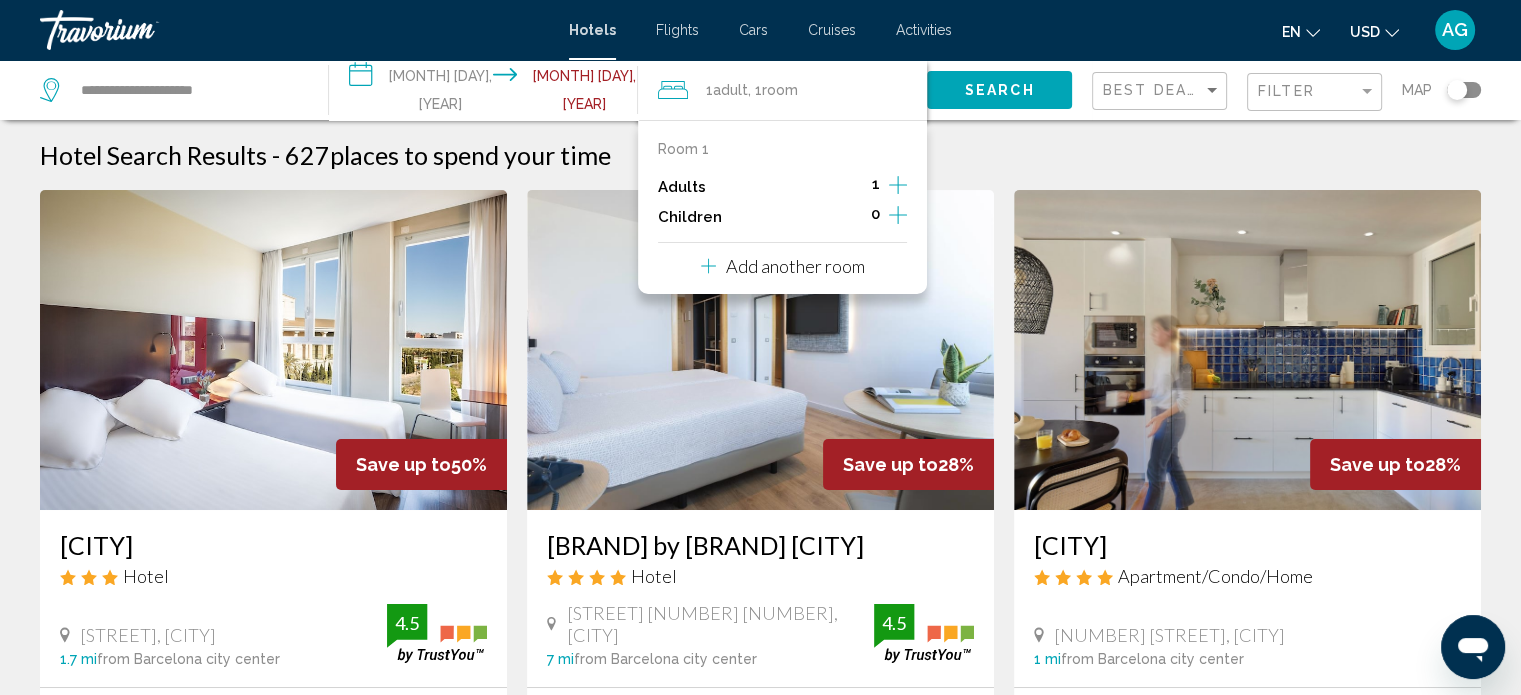click on "Hotel Search Results  -   627  places to spend your time" at bounding box center (760, 155) 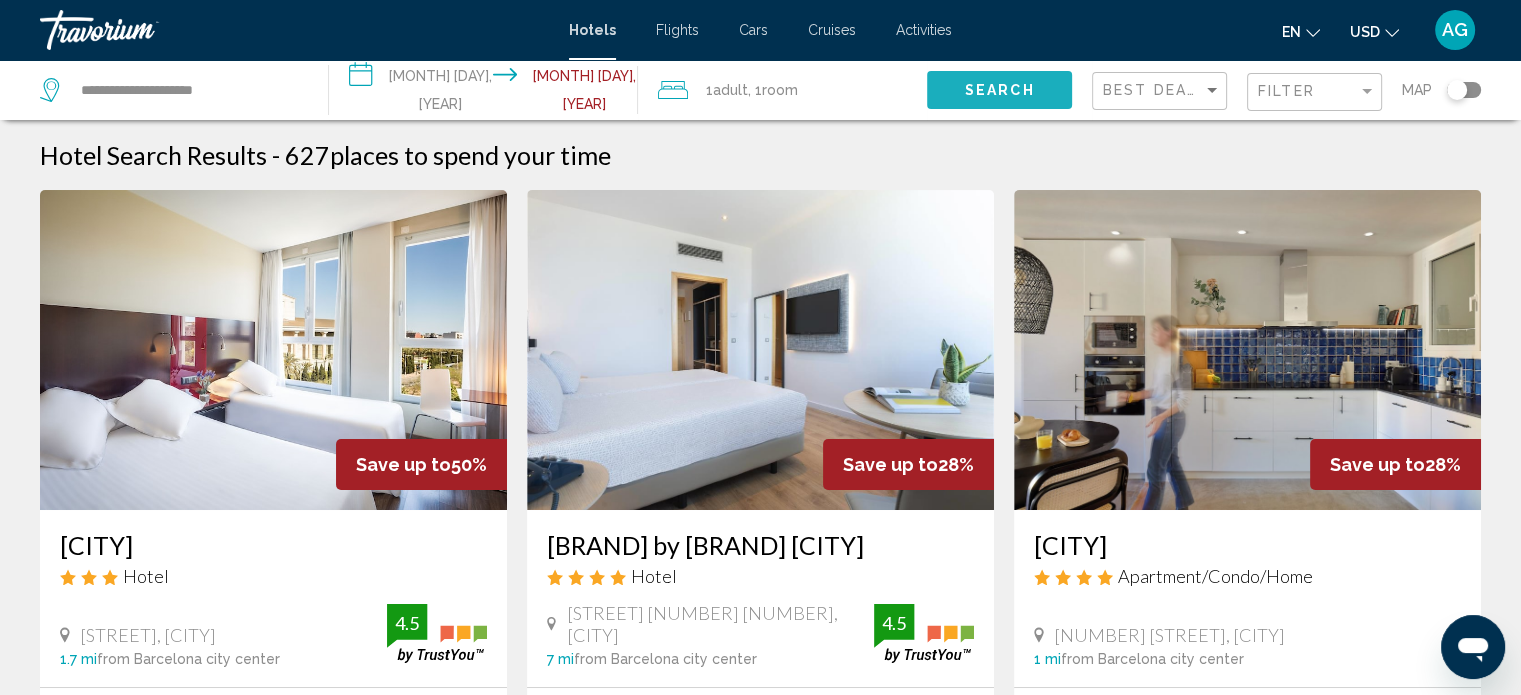 click on "Search" at bounding box center (1000, 91) 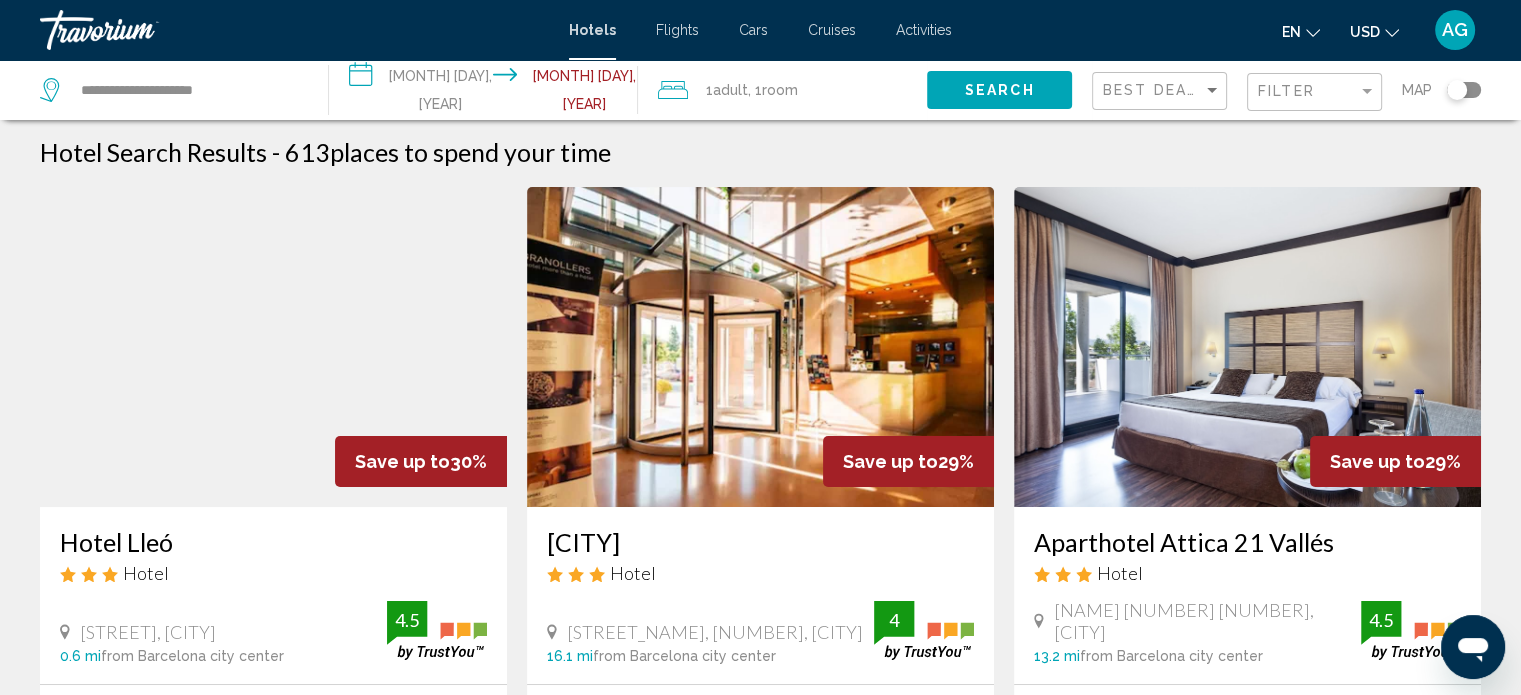 scroll, scrollTop: 0, scrollLeft: 0, axis: both 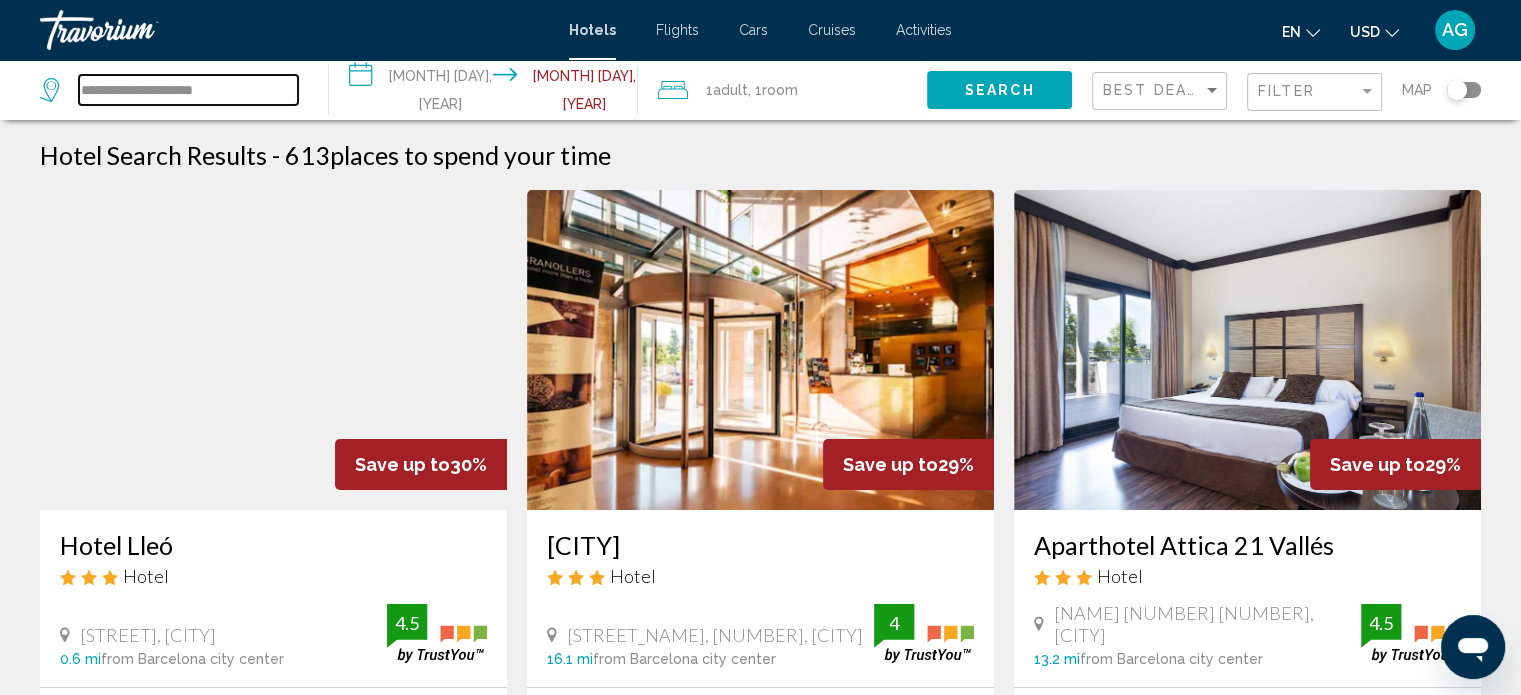 click on "**********" at bounding box center [188, 90] 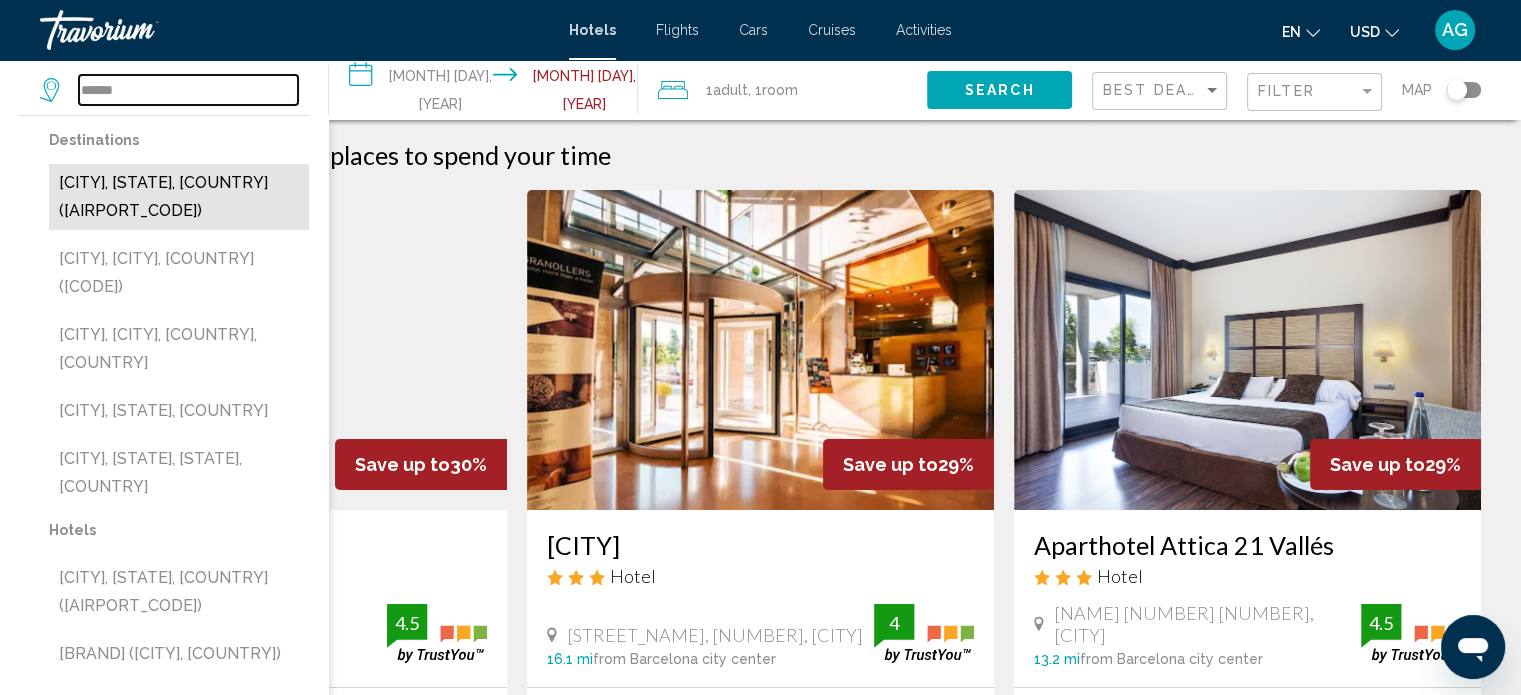 type on "******" 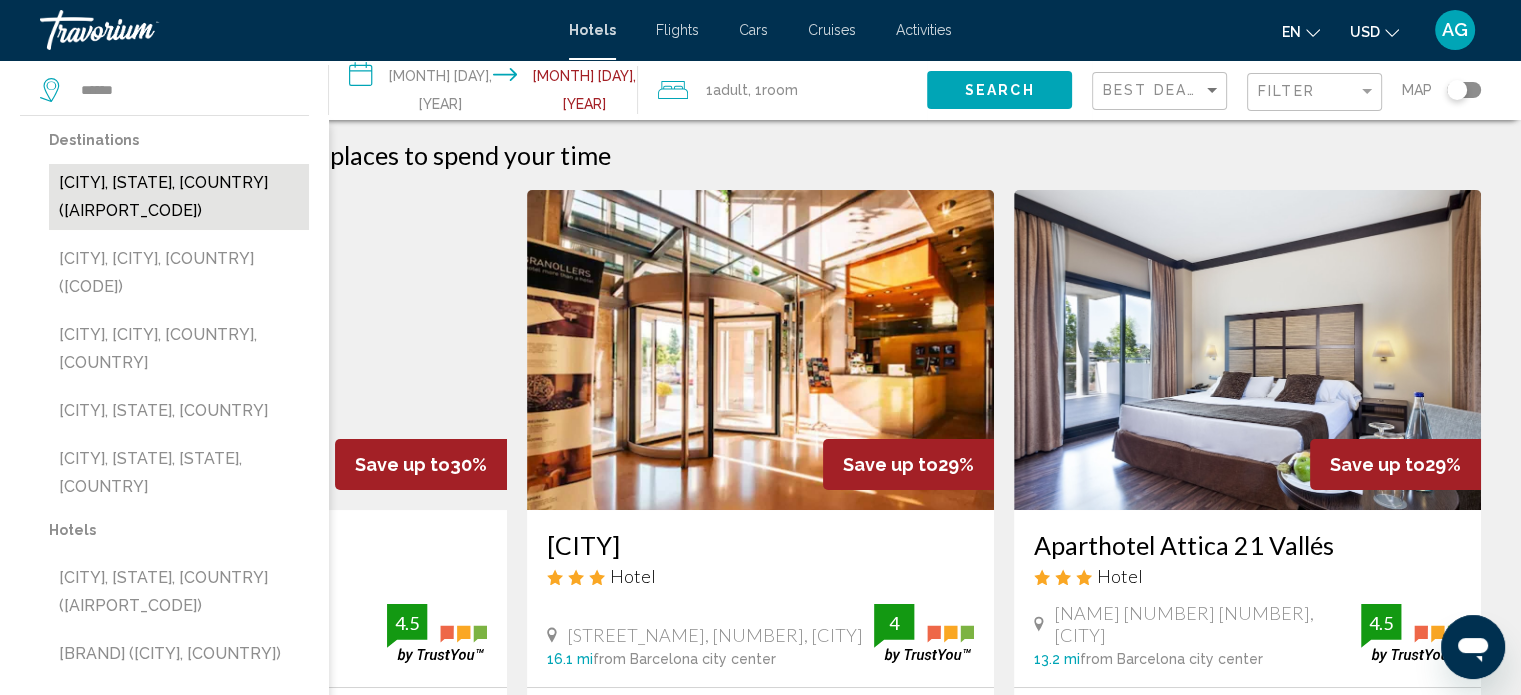 click on "[CITY], [STATE], [COUNTRY] ([AIRPORT_CODE])" at bounding box center (179, 197) 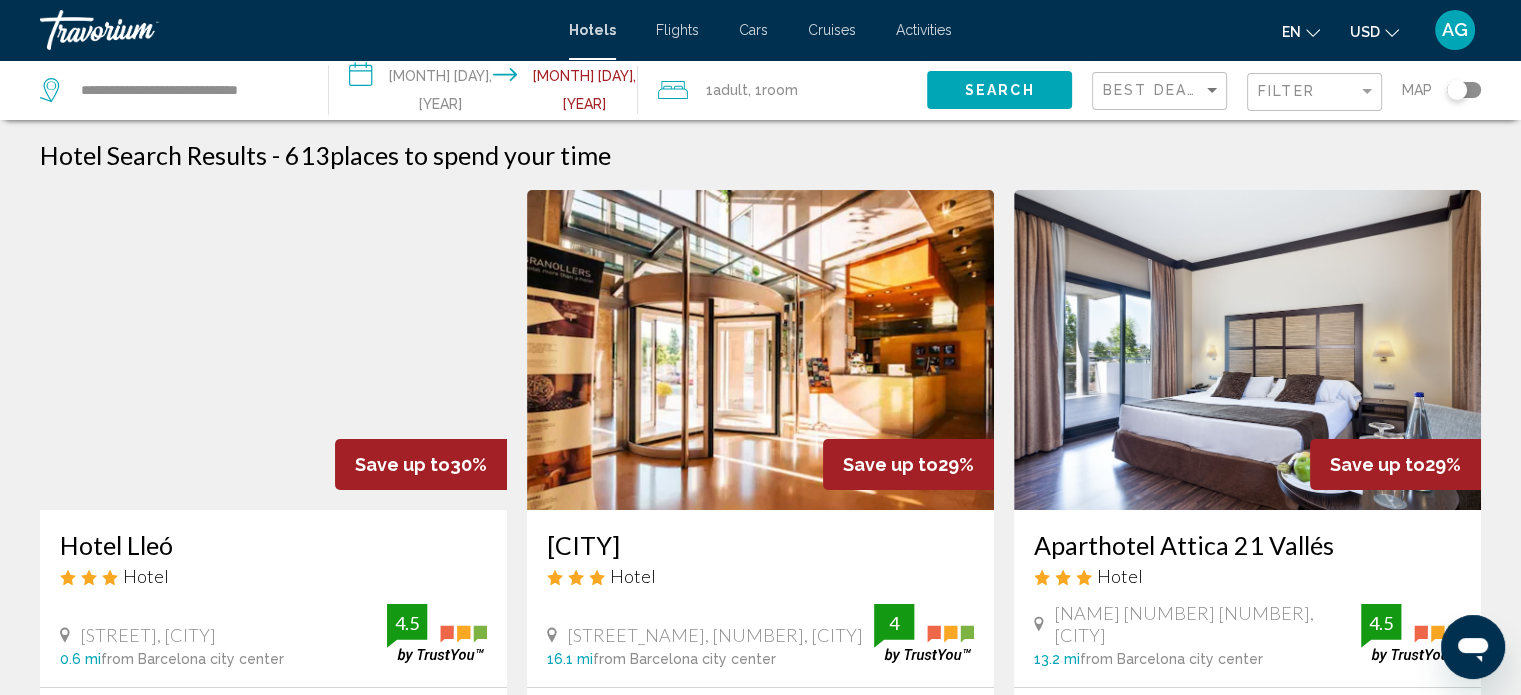 click on "**********" at bounding box center [487, 93] 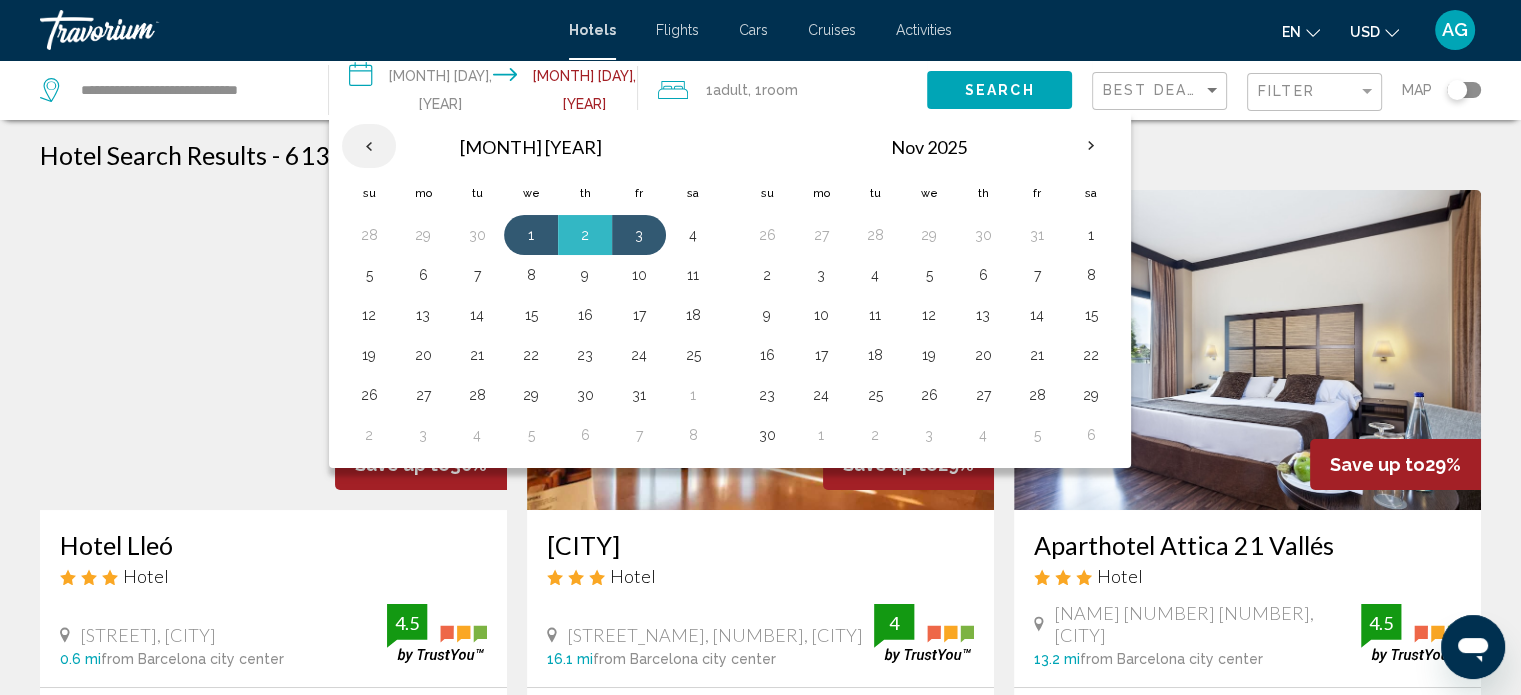 click at bounding box center [369, 146] 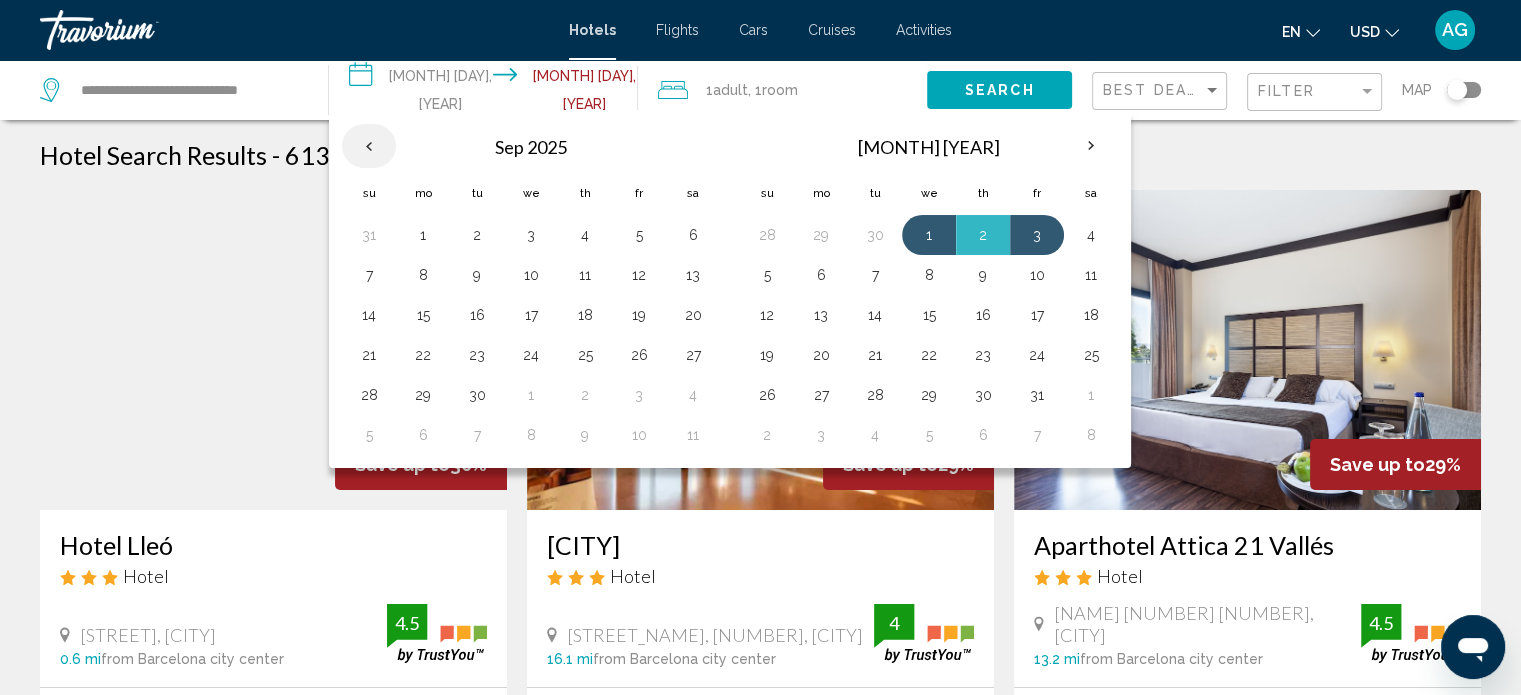 click at bounding box center (369, 146) 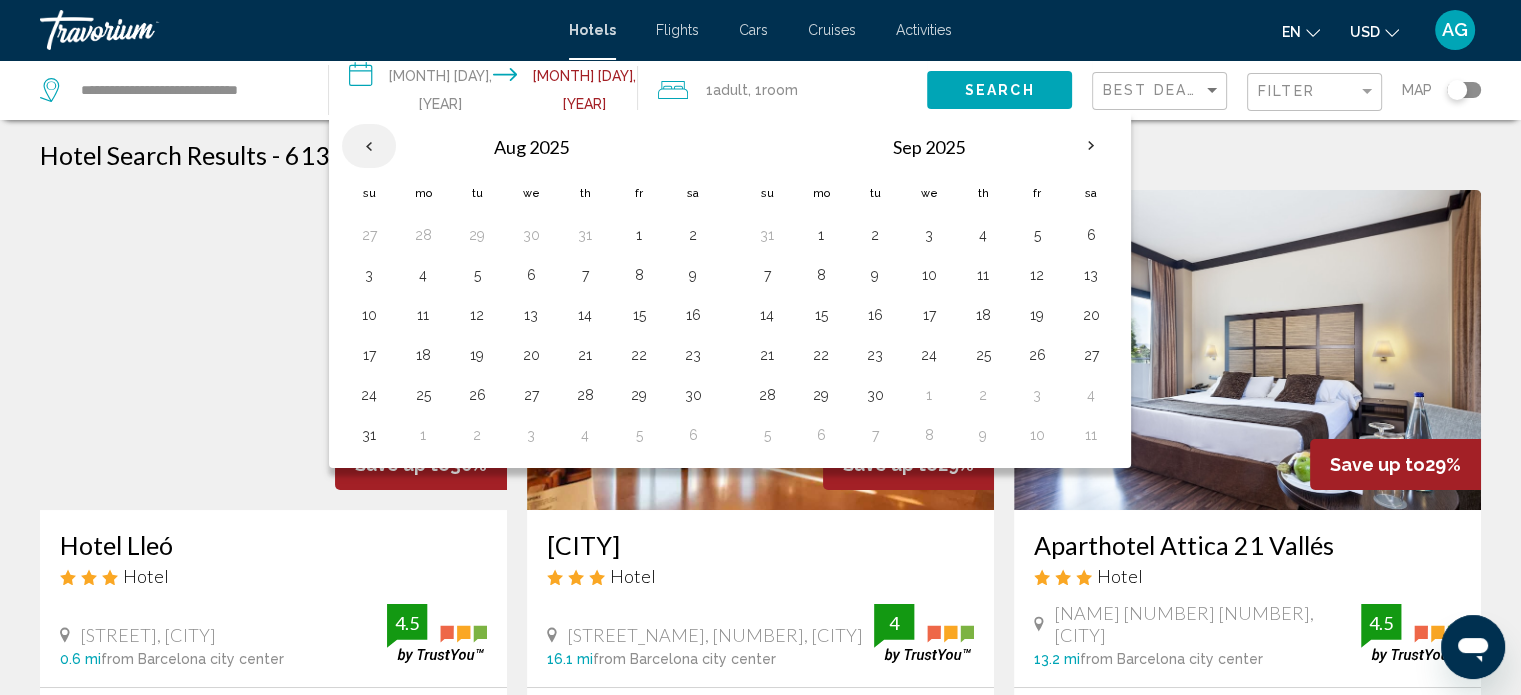 click at bounding box center [369, 146] 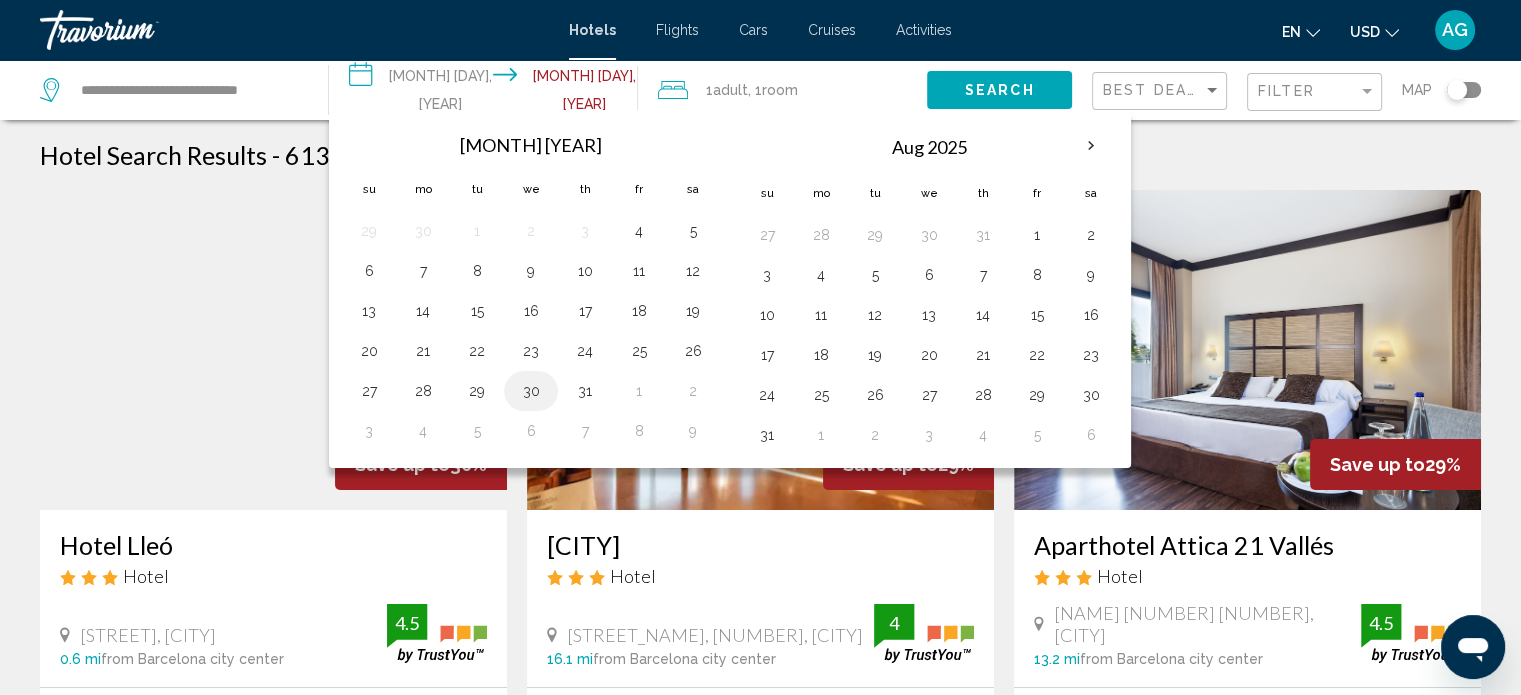 click on "30" at bounding box center (531, 391) 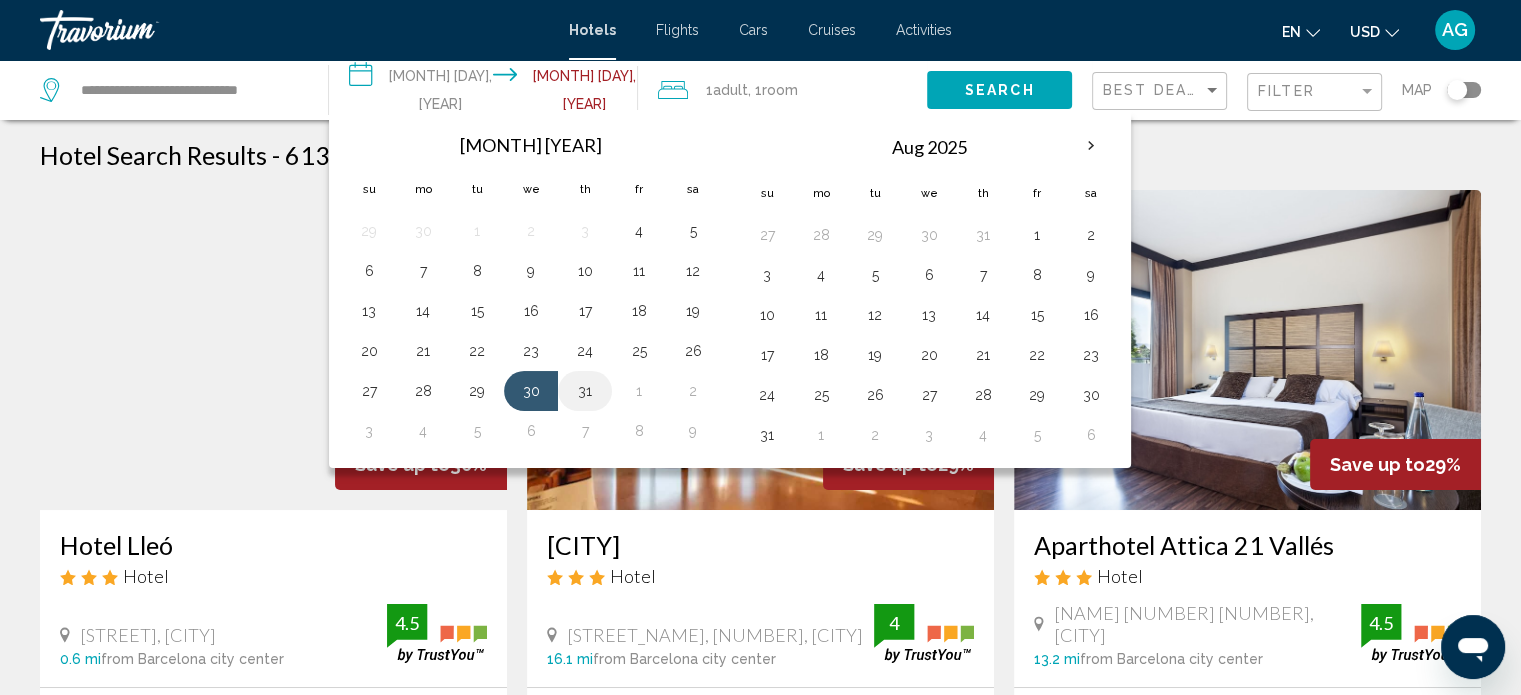 click on "31" at bounding box center (585, 391) 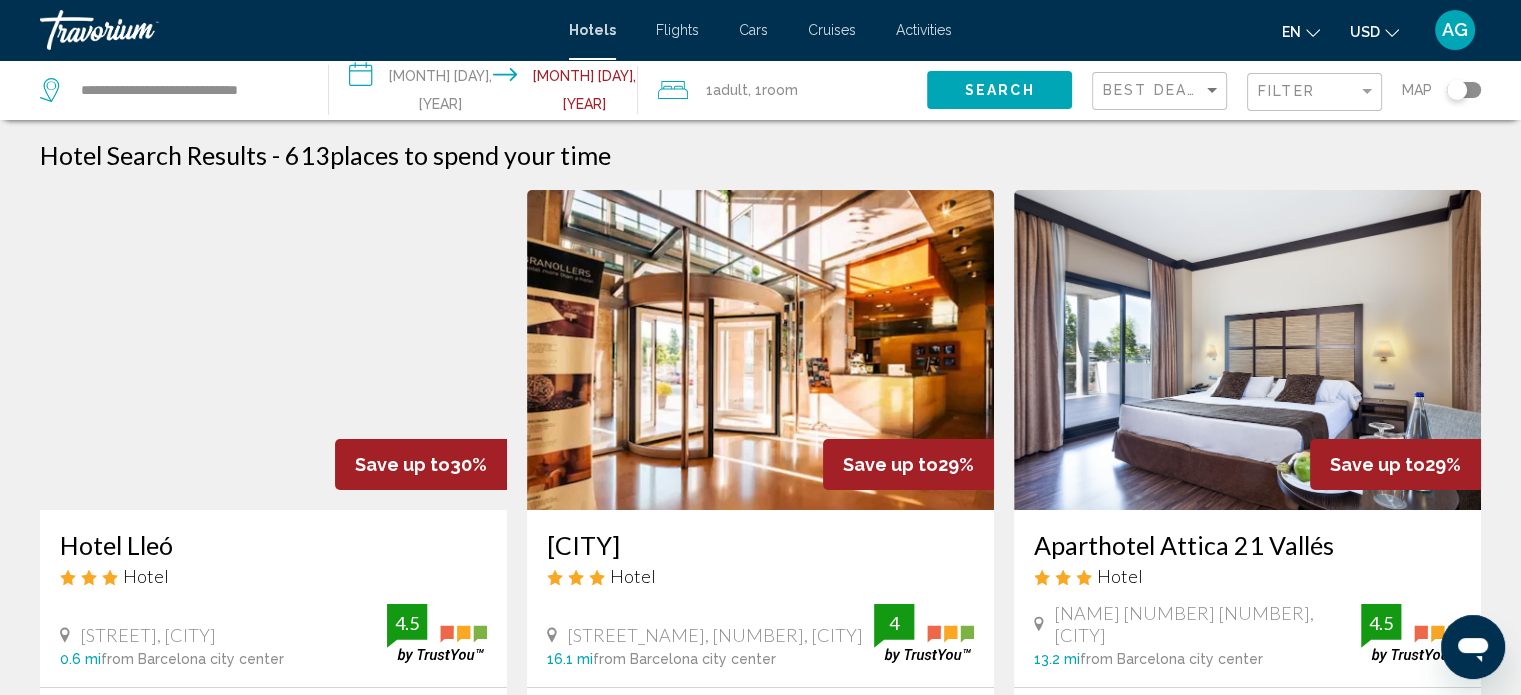 click on "Search" at bounding box center (1000, 91) 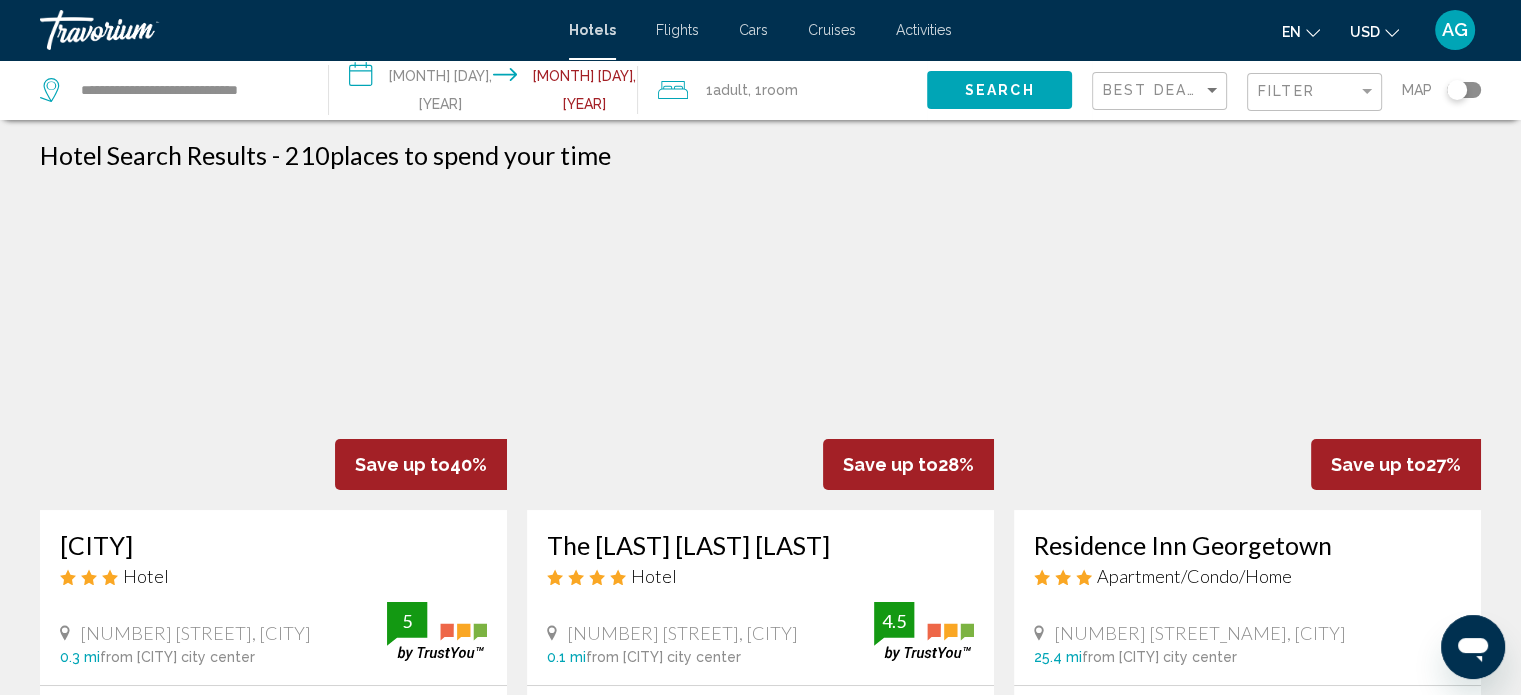 type 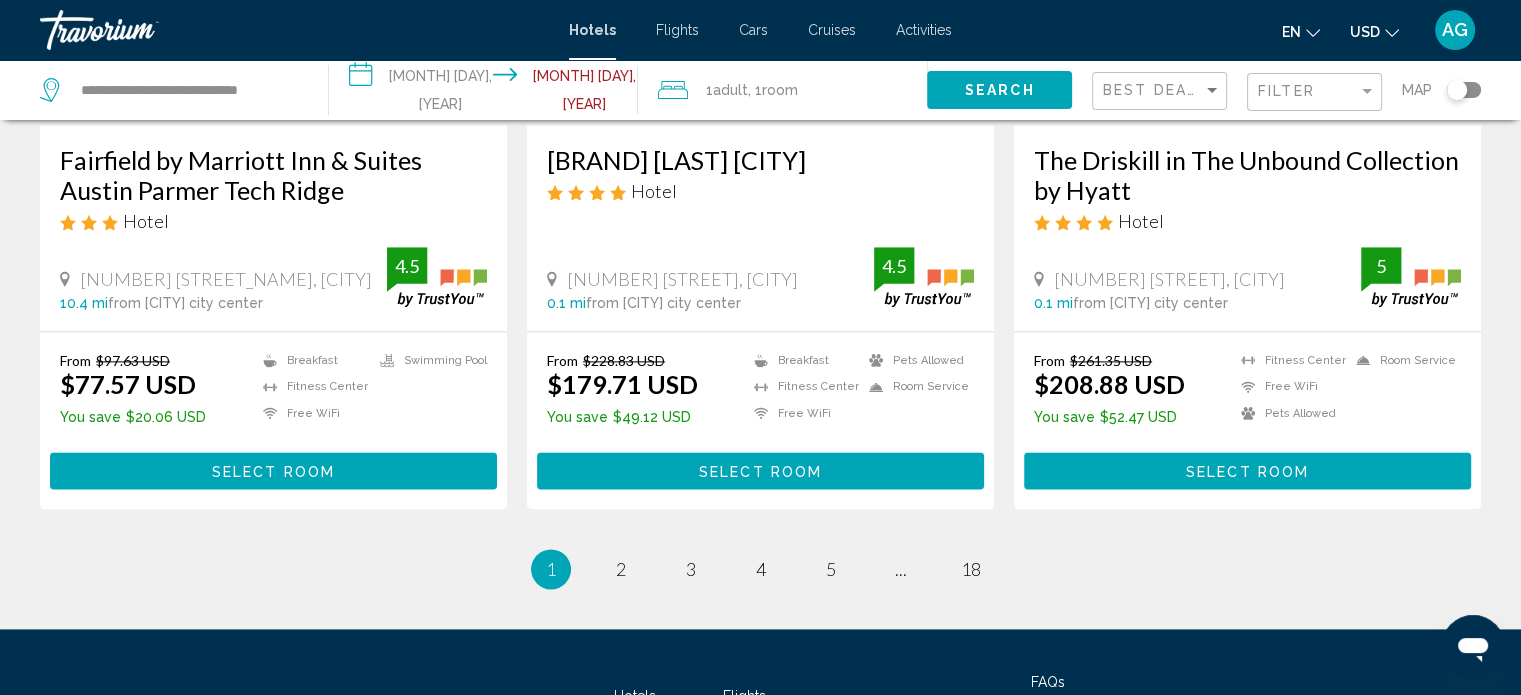 scroll, scrollTop: 2560, scrollLeft: 0, axis: vertical 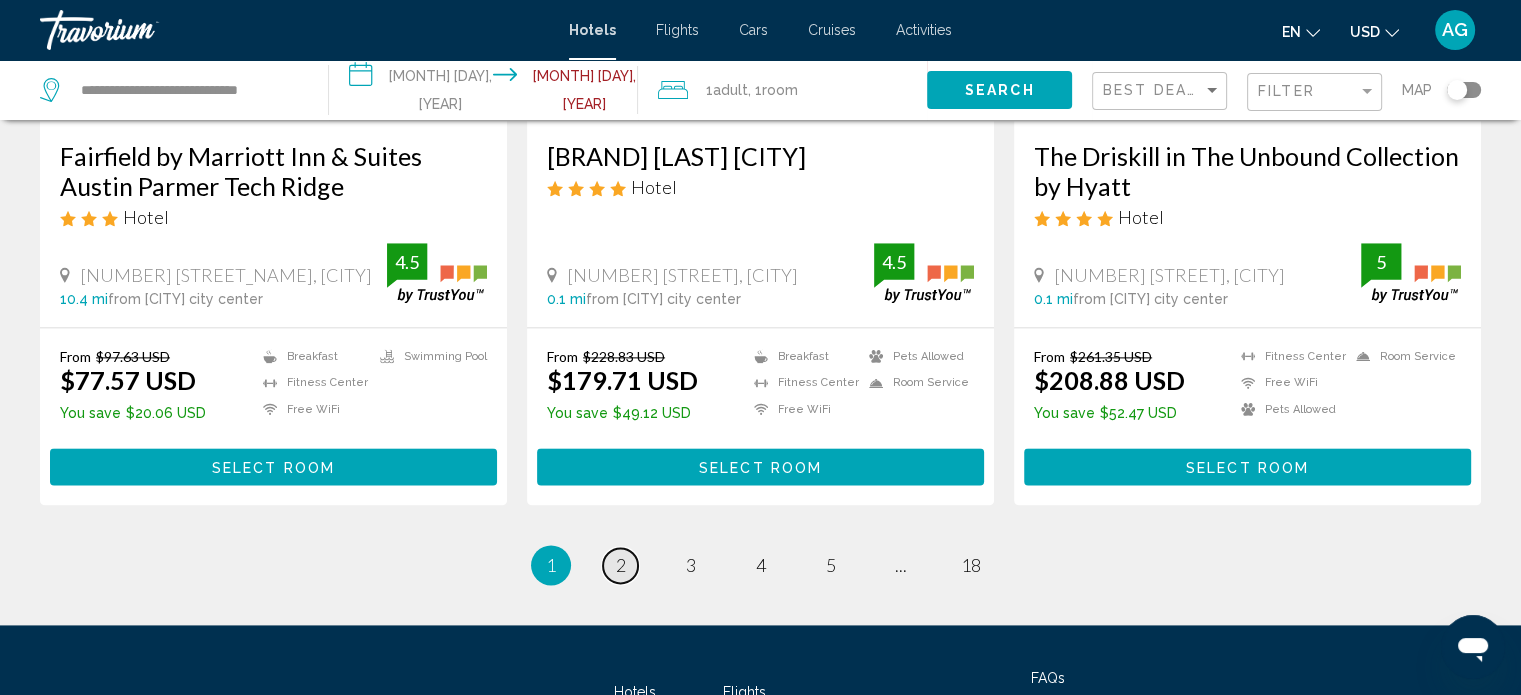 click on "page  2" at bounding box center (620, 565) 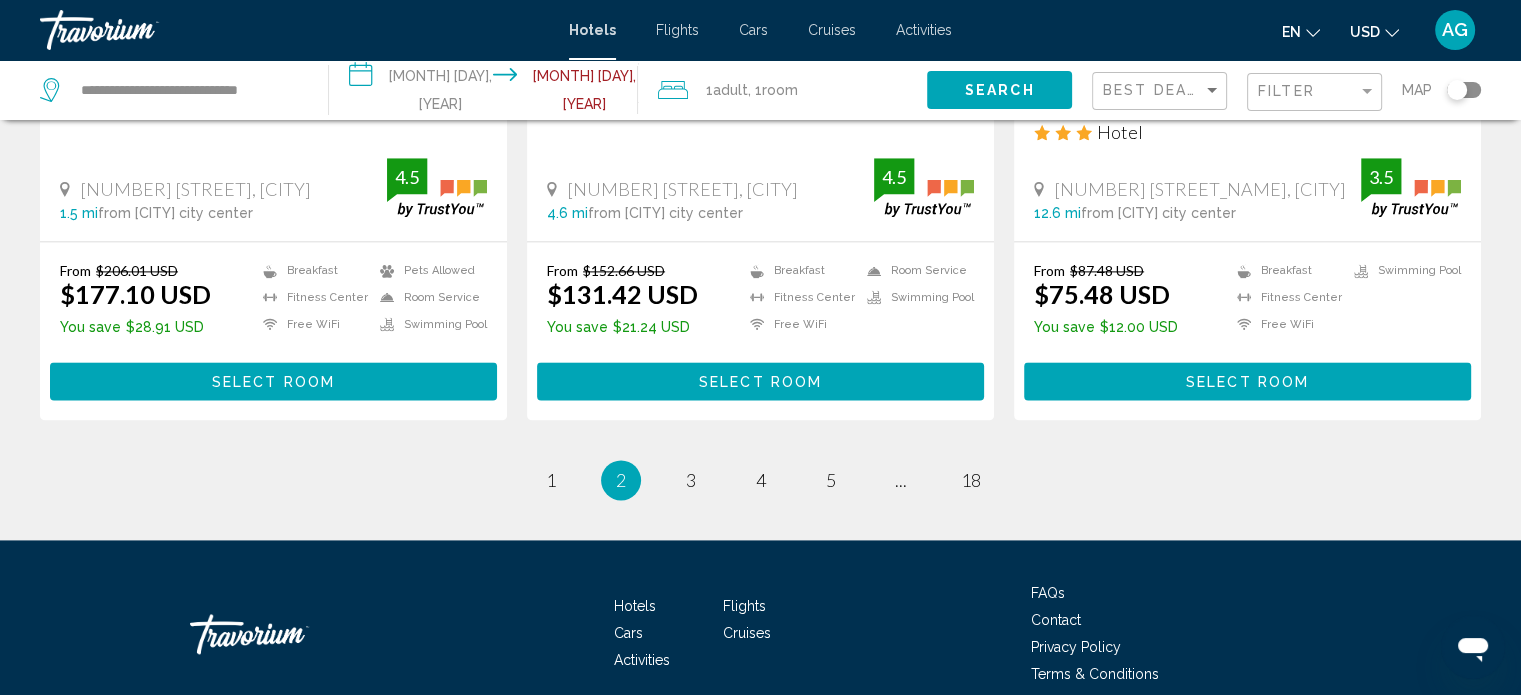 scroll, scrollTop: 2680, scrollLeft: 0, axis: vertical 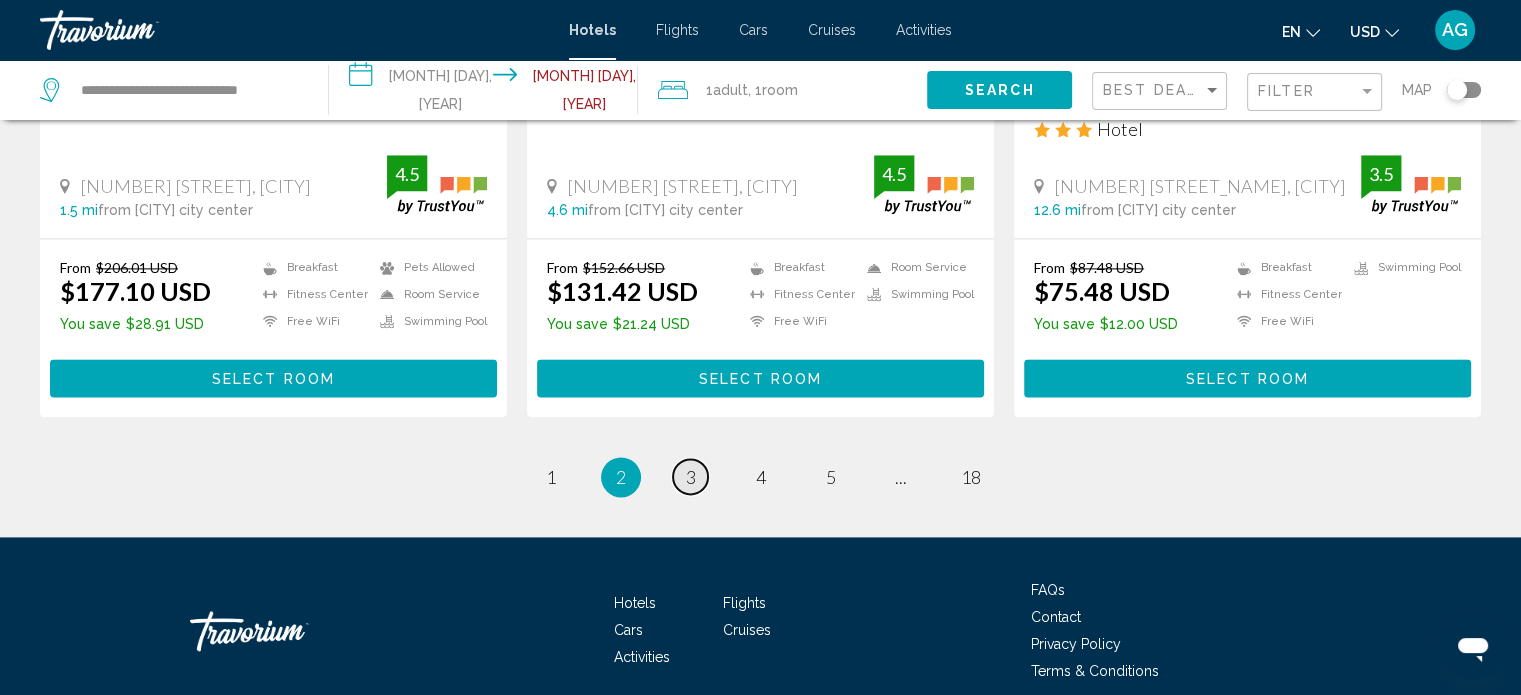 click on "3" at bounding box center (551, 477) 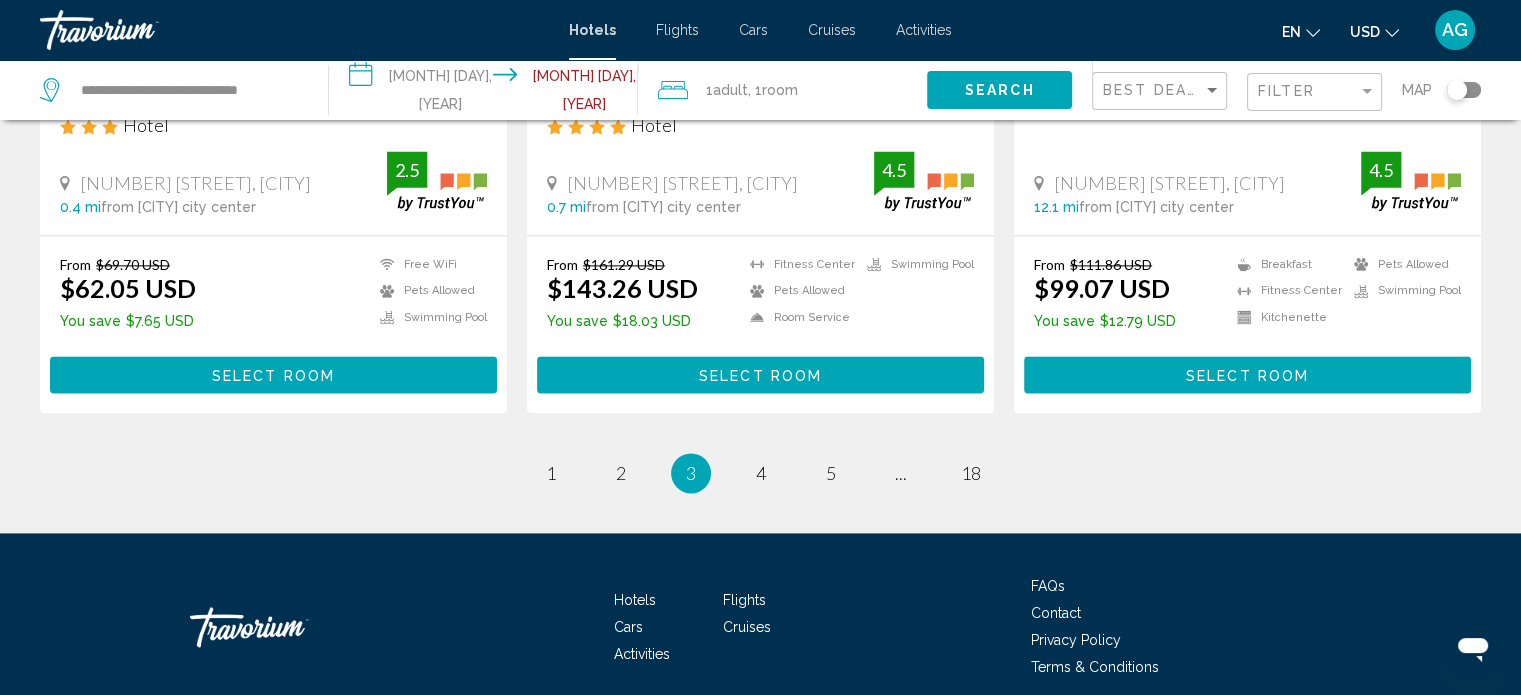 scroll, scrollTop: 2792, scrollLeft: 0, axis: vertical 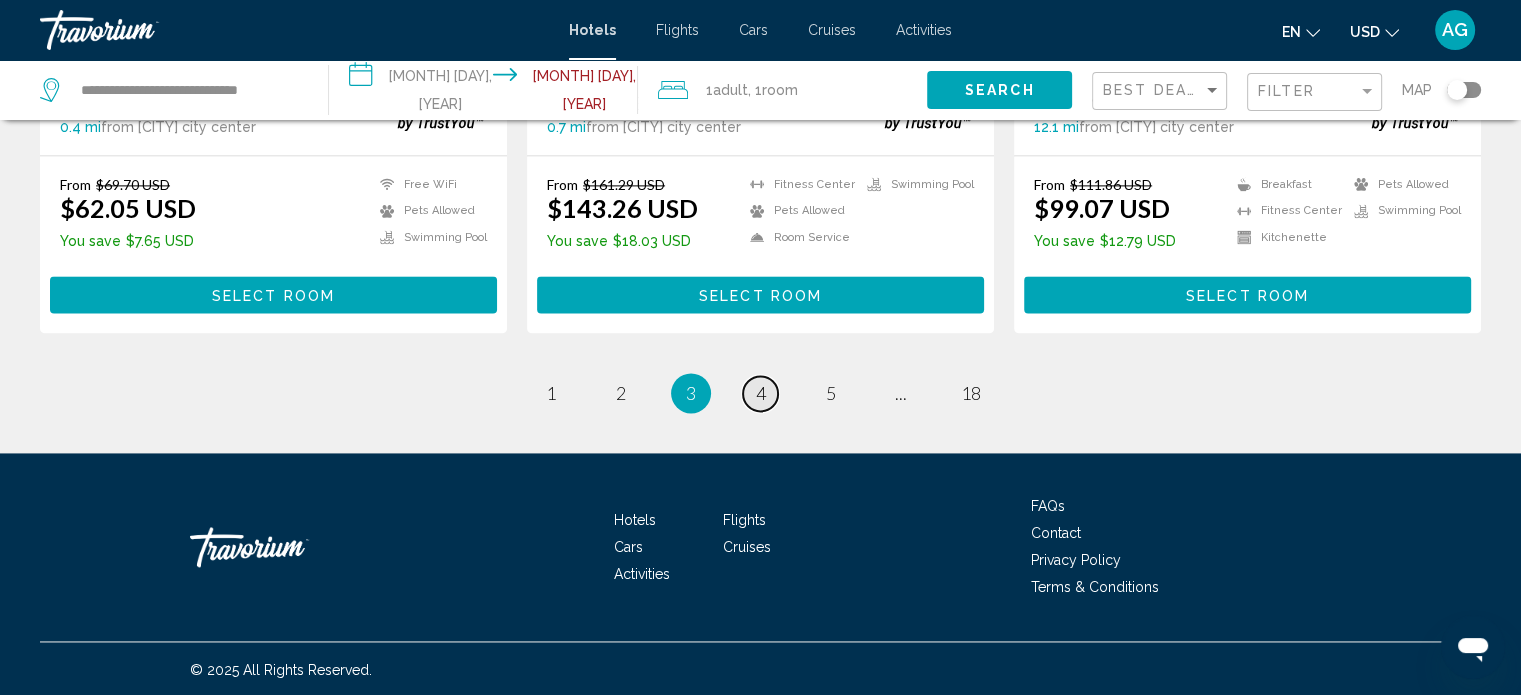 click on "4" at bounding box center (551, 393) 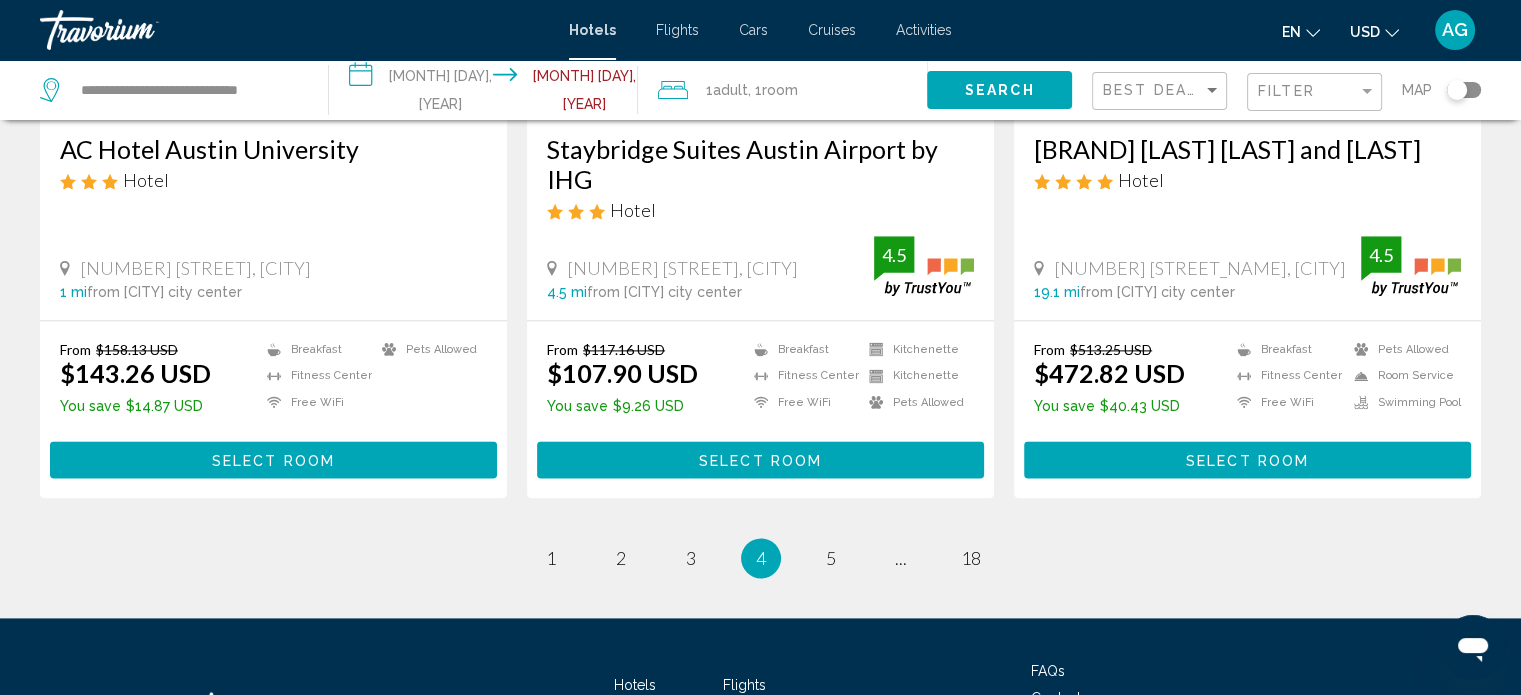 scroll, scrollTop: 2600, scrollLeft: 0, axis: vertical 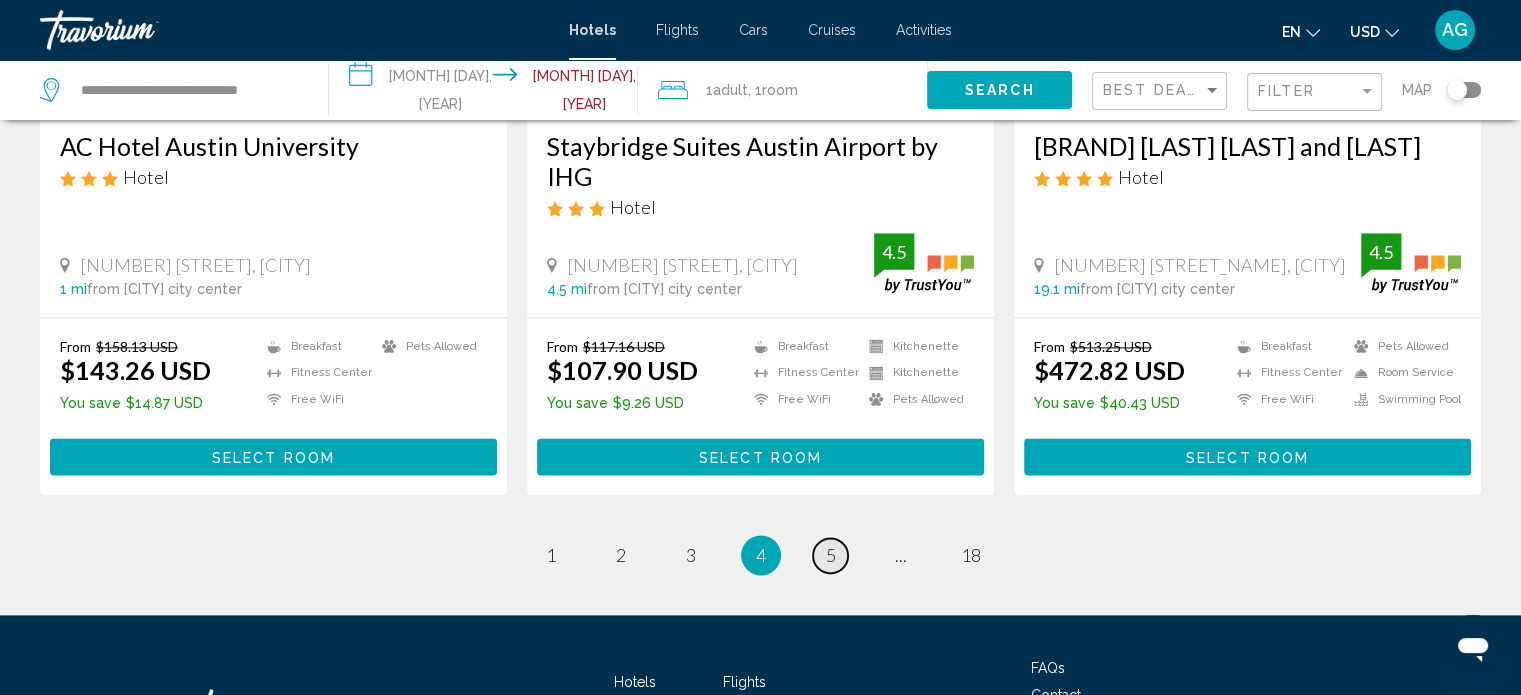 click on "page  5" at bounding box center (550, 555) 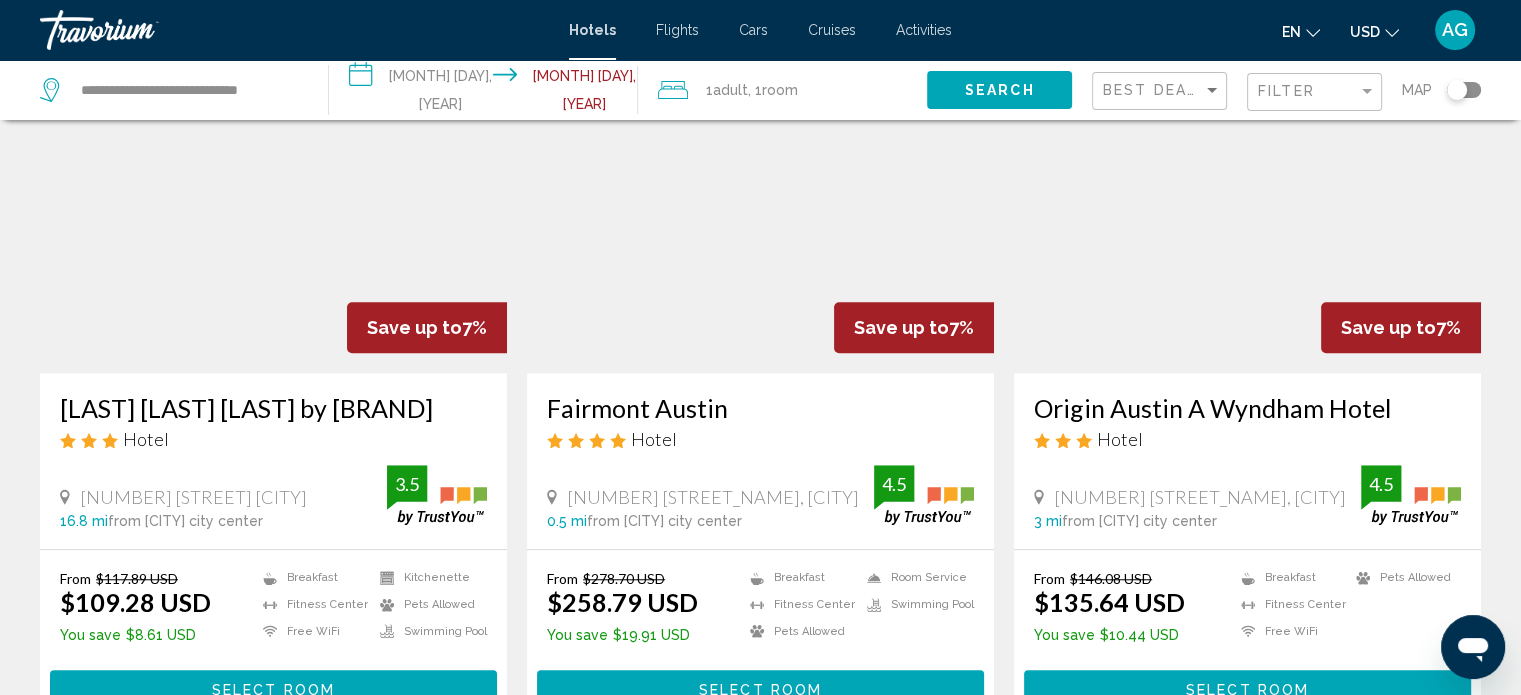 scroll, scrollTop: 1600, scrollLeft: 0, axis: vertical 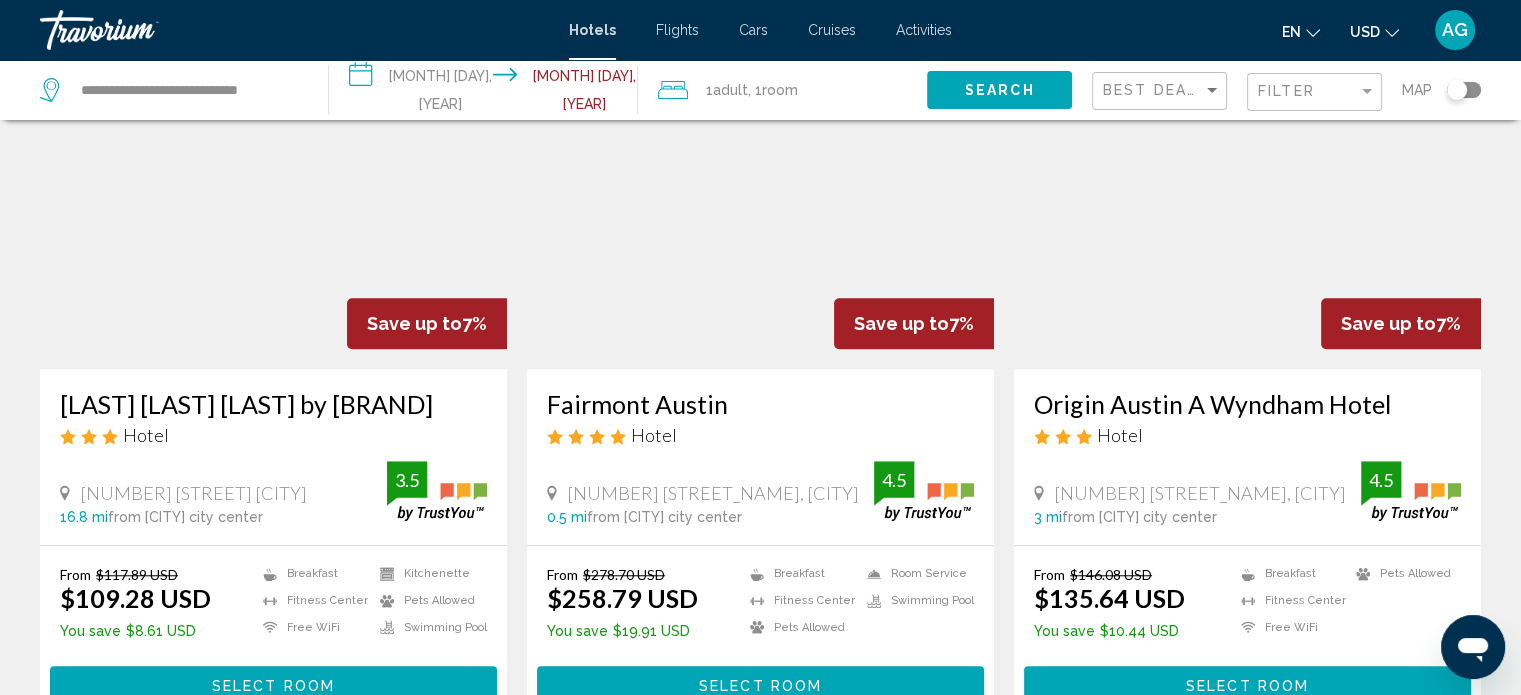 click at bounding box center [760, 209] 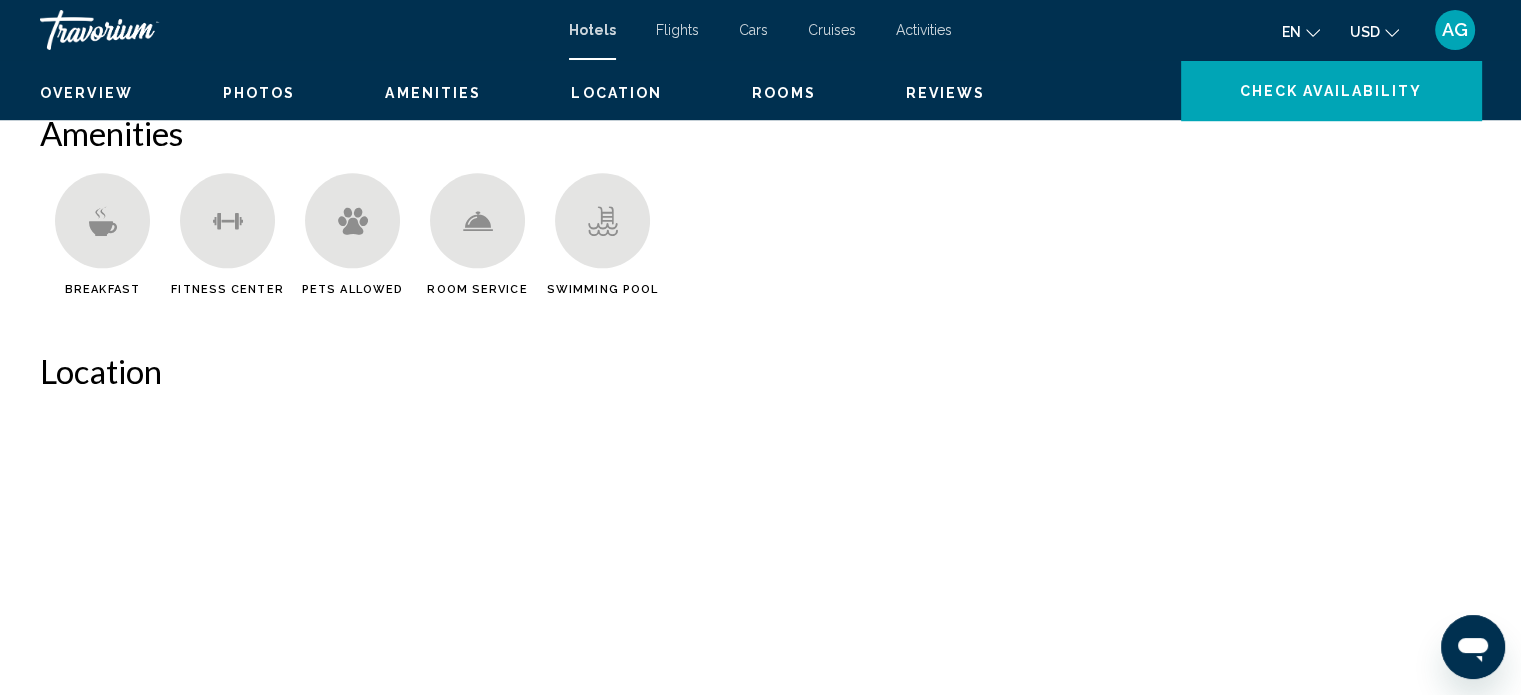 scroll, scrollTop: 12, scrollLeft: 0, axis: vertical 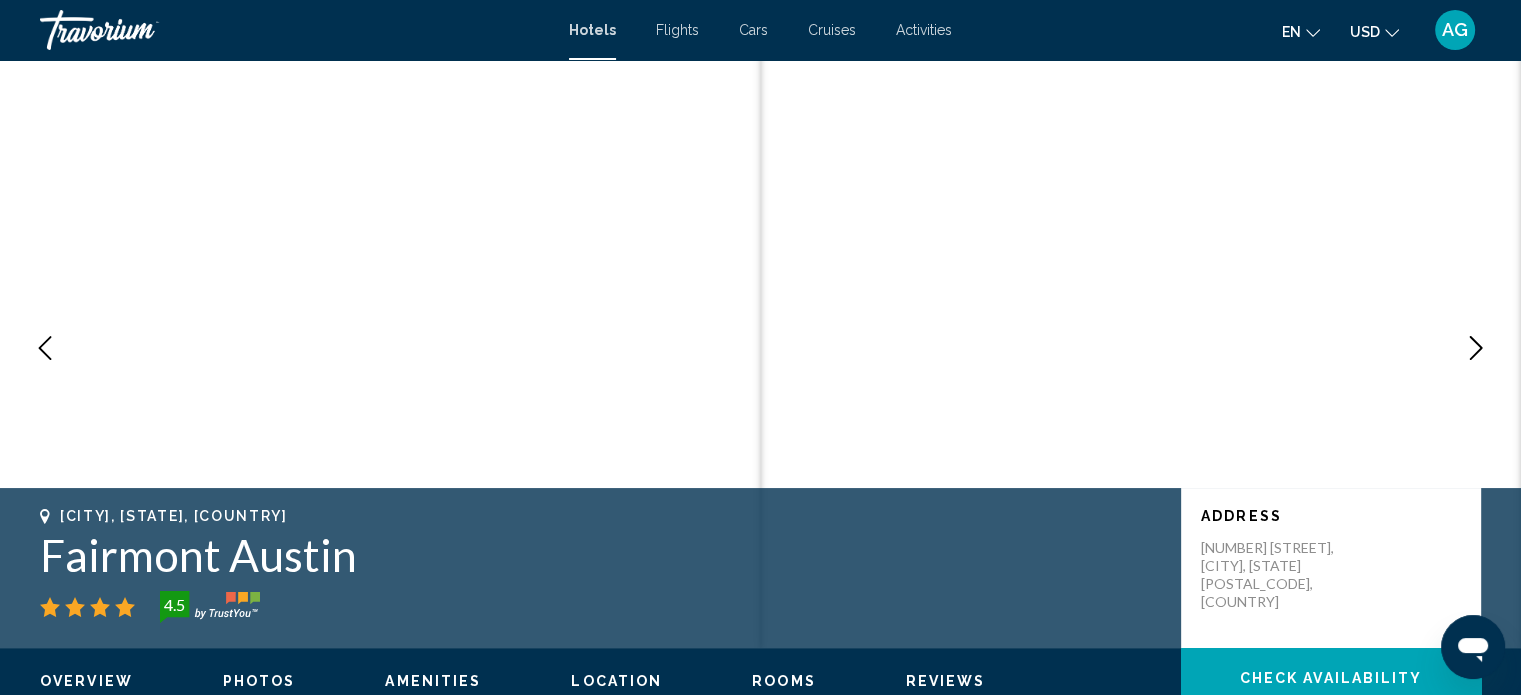 click on "Photos" at bounding box center [259, 681] 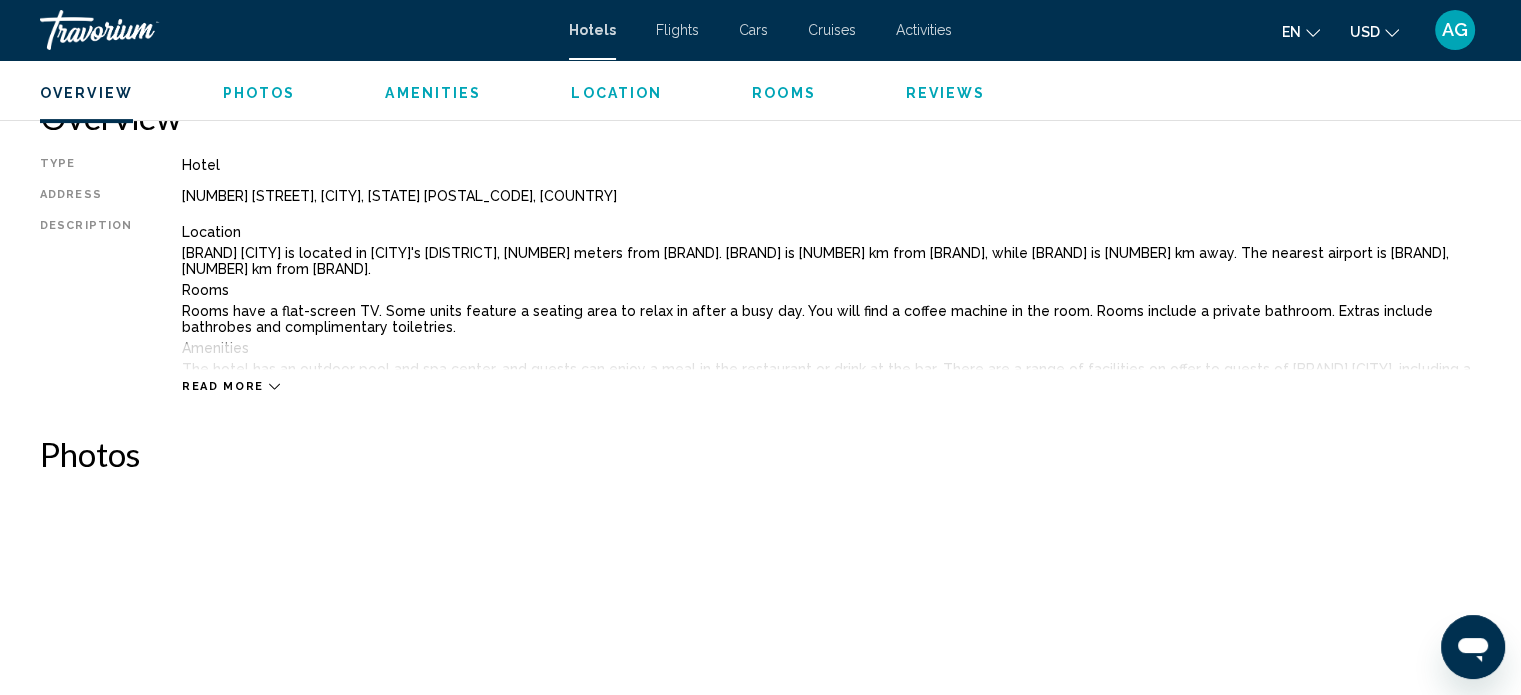 scroll, scrollTop: 976, scrollLeft: 0, axis: vertical 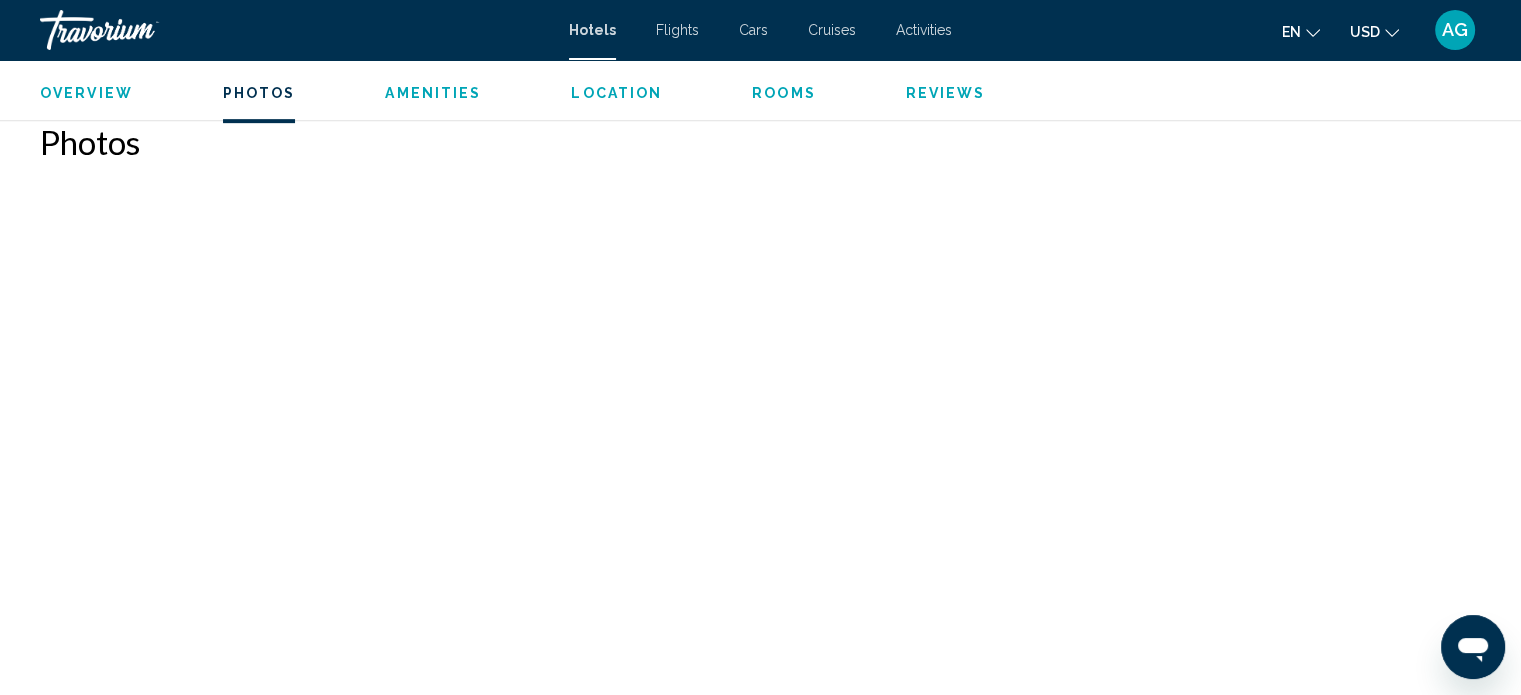 type 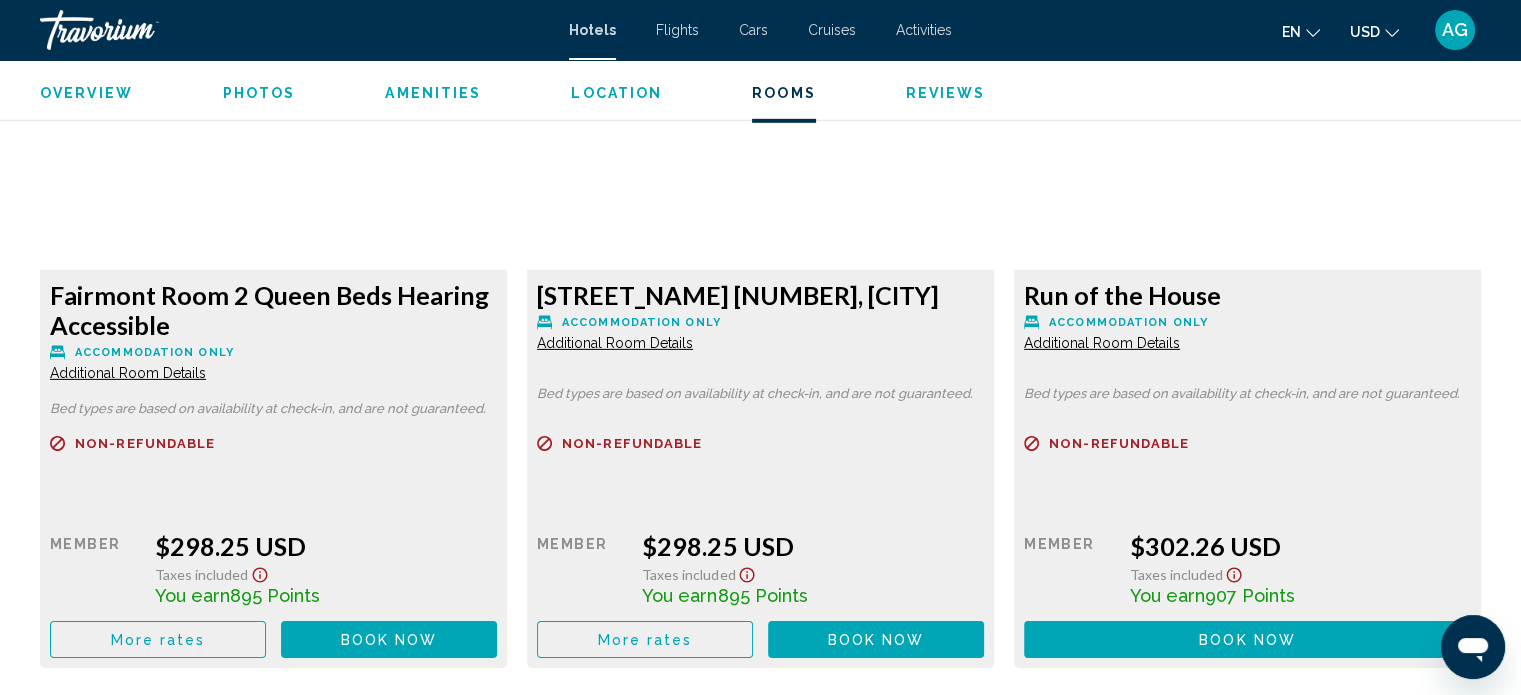 scroll, scrollTop: 6216, scrollLeft: 0, axis: vertical 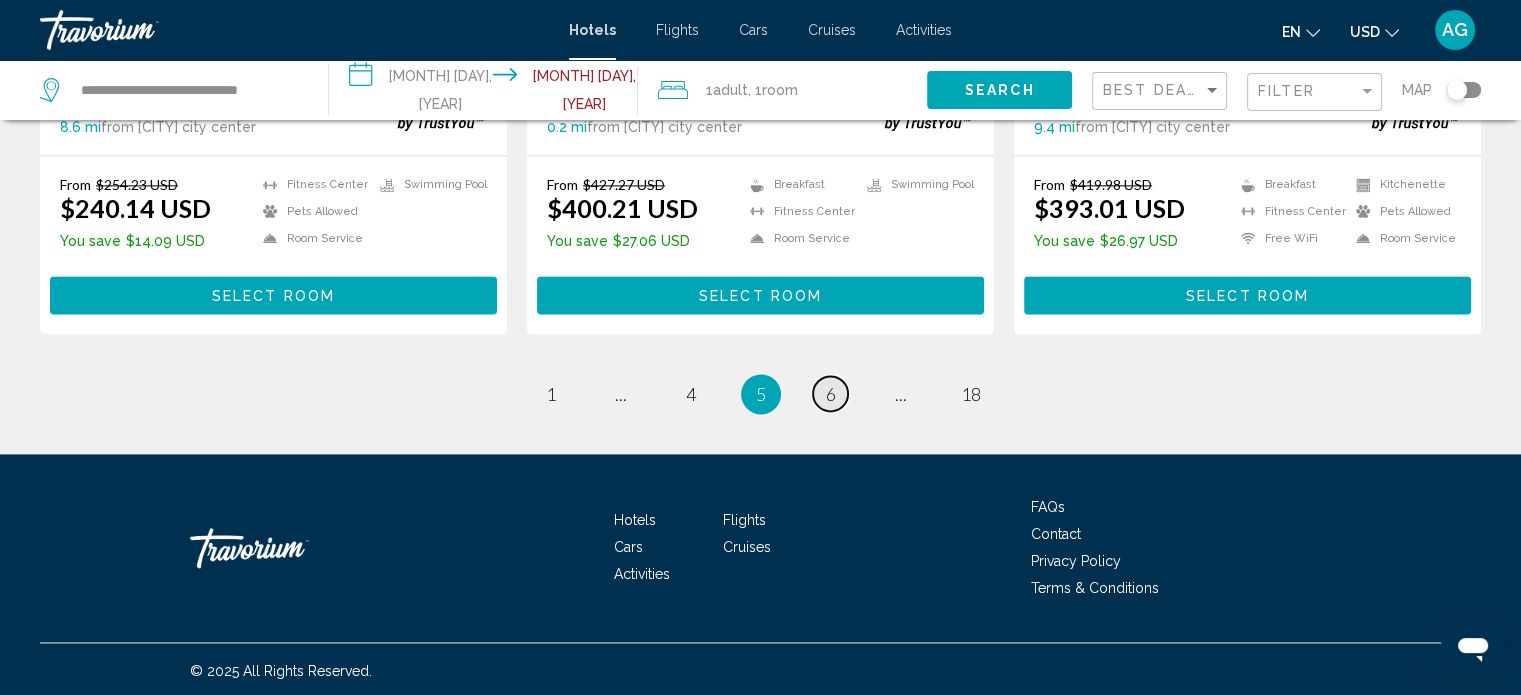 click on "6" at bounding box center (551, 394) 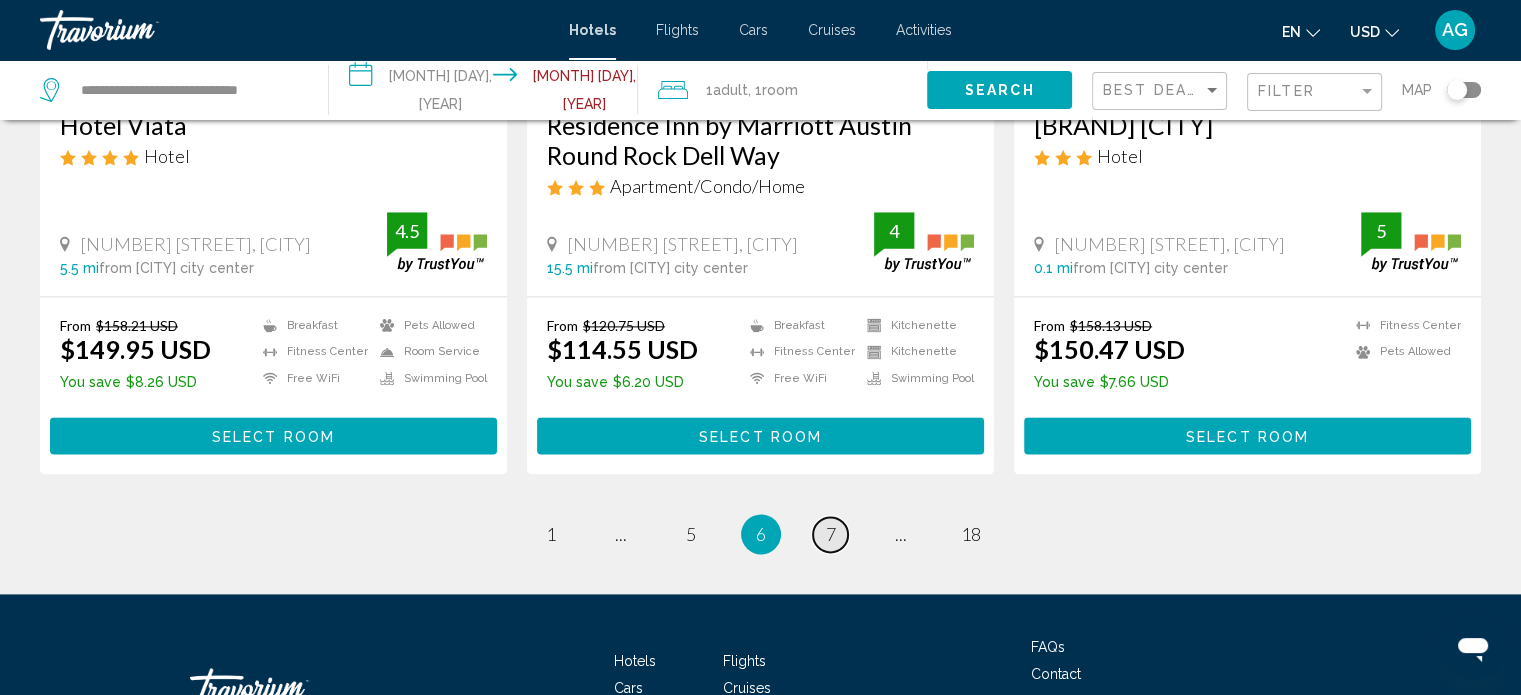 scroll, scrollTop: 2764, scrollLeft: 0, axis: vertical 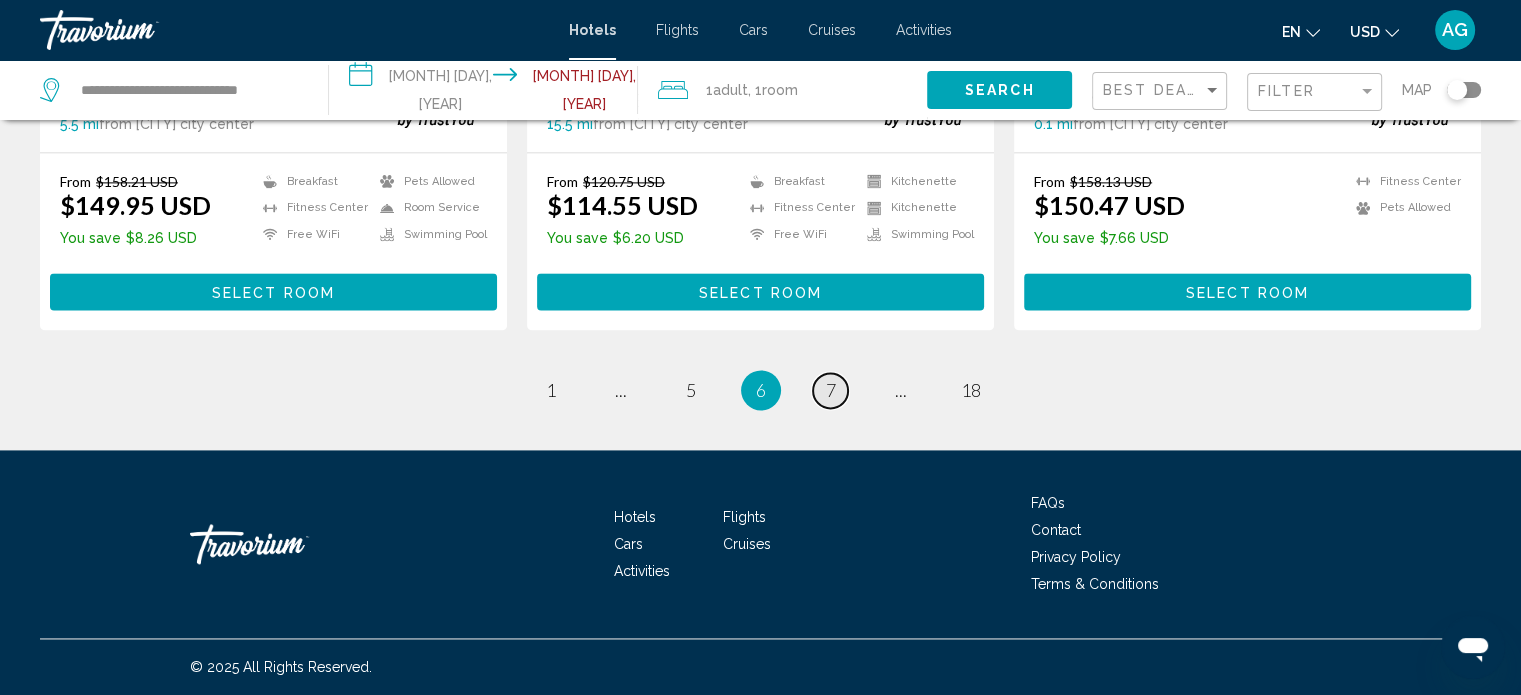 click on "page  7" at bounding box center (550, 390) 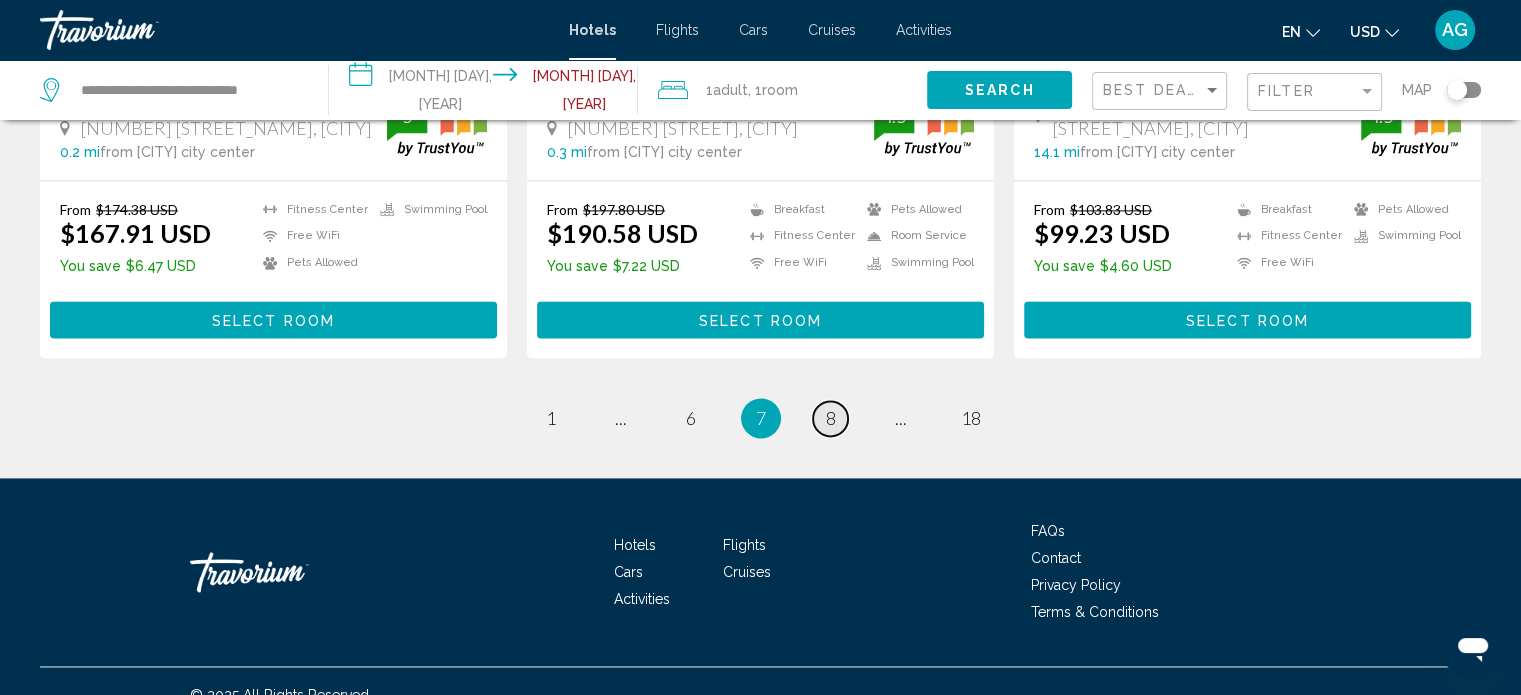 scroll, scrollTop: 2794, scrollLeft: 0, axis: vertical 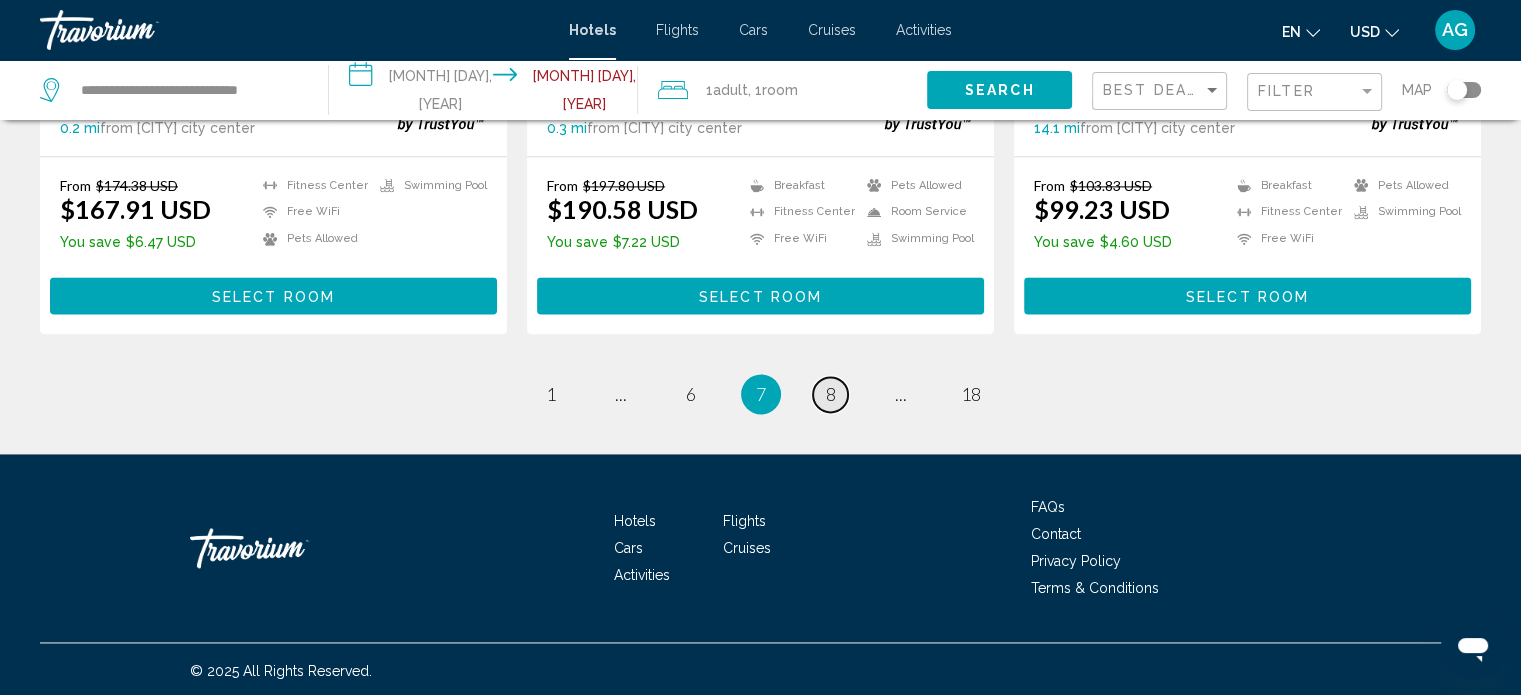 click on "8" at bounding box center [551, 394] 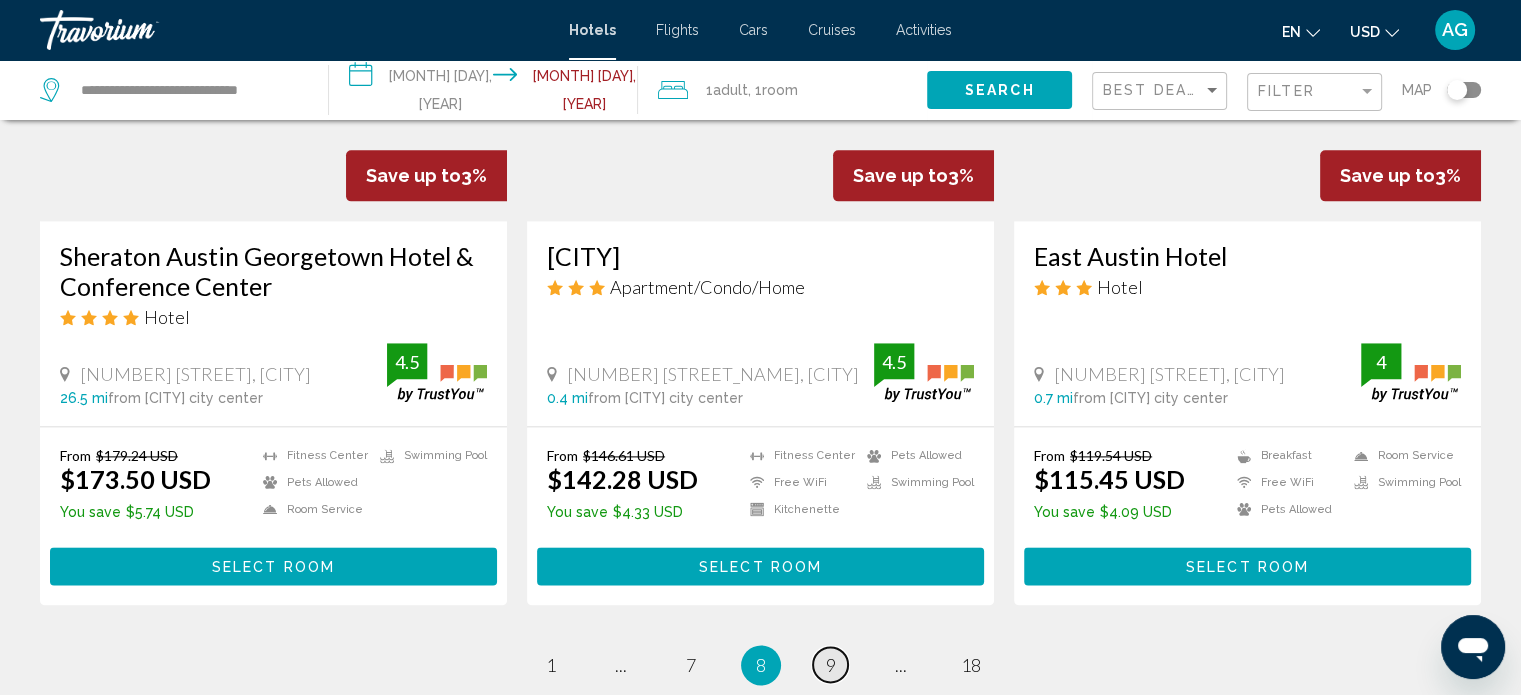 scroll, scrollTop: 2560, scrollLeft: 0, axis: vertical 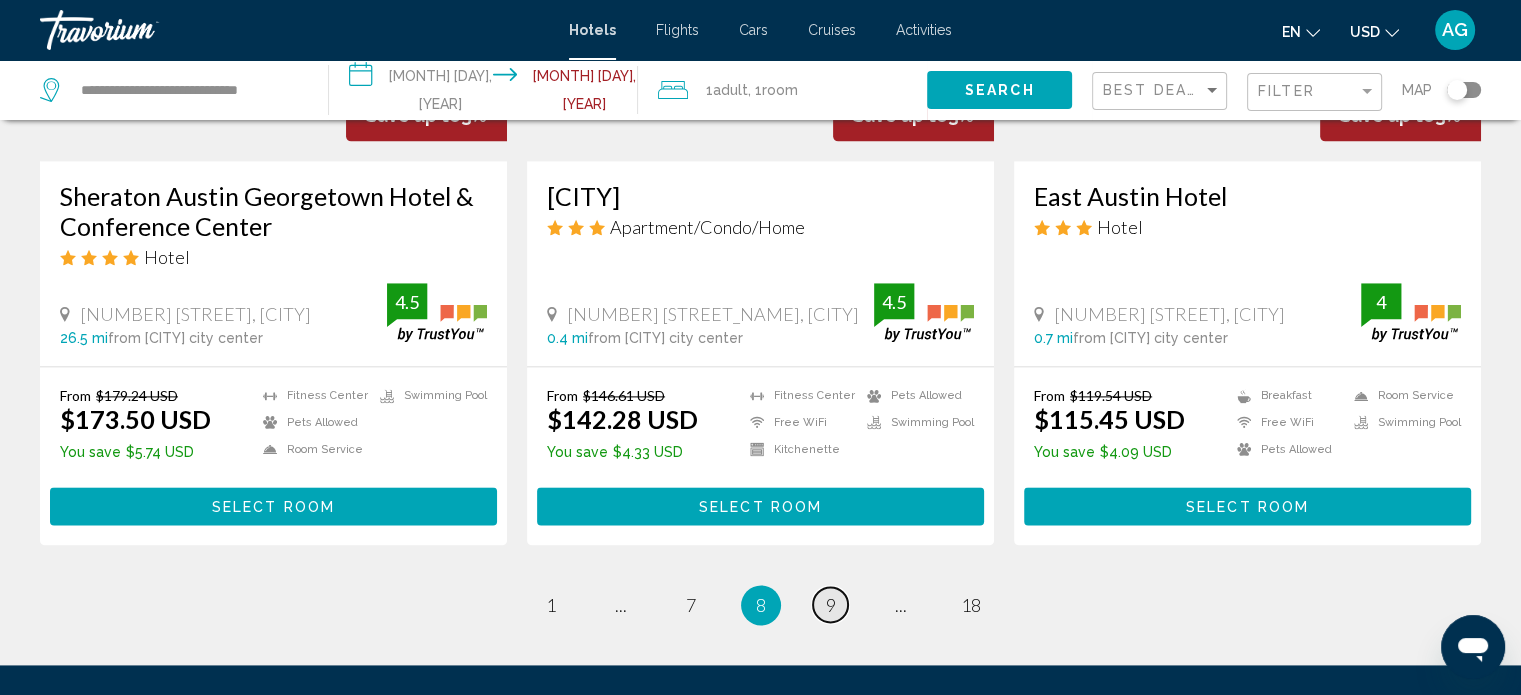 click on "page [NUMBER]" at bounding box center (550, 604) 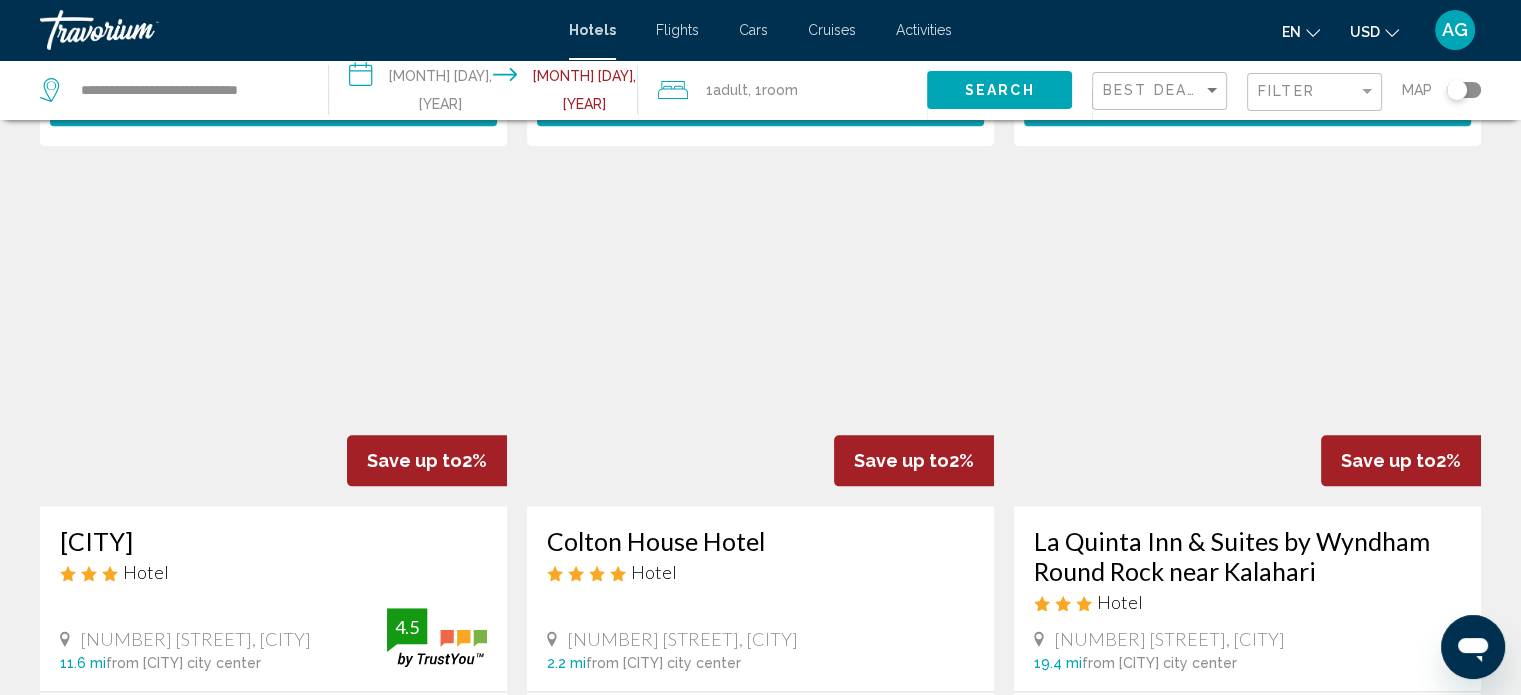 scroll, scrollTop: 2360, scrollLeft: 0, axis: vertical 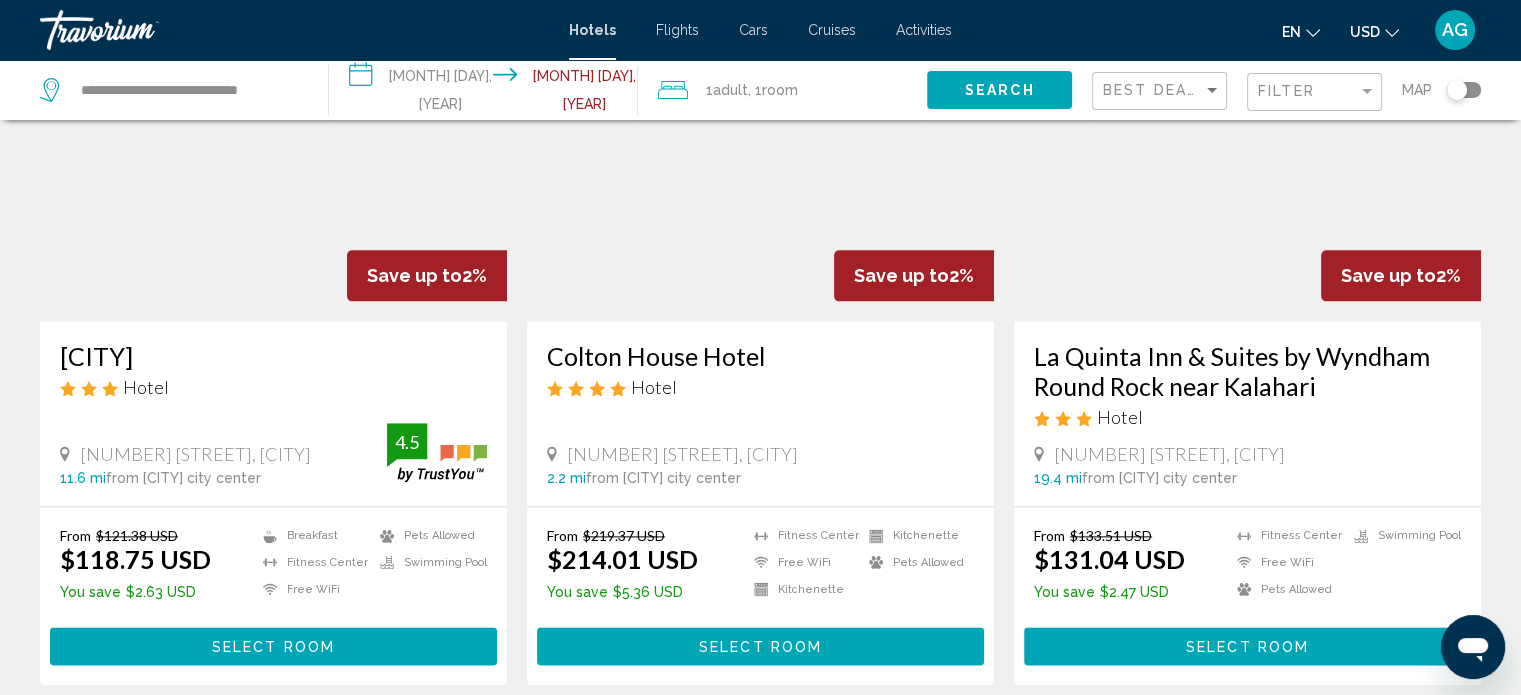 click at bounding box center [760, 161] 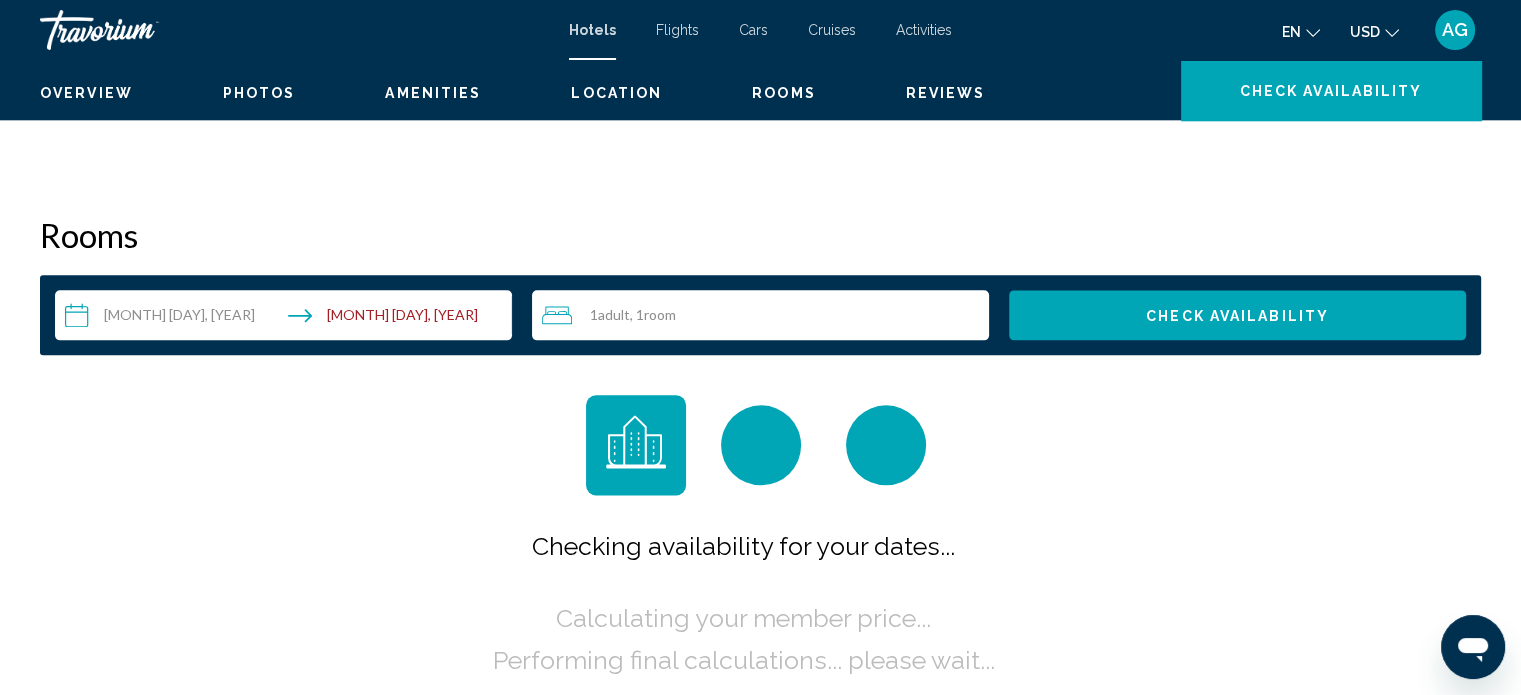 scroll, scrollTop: 12, scrollLeft: 0, axis: vertical 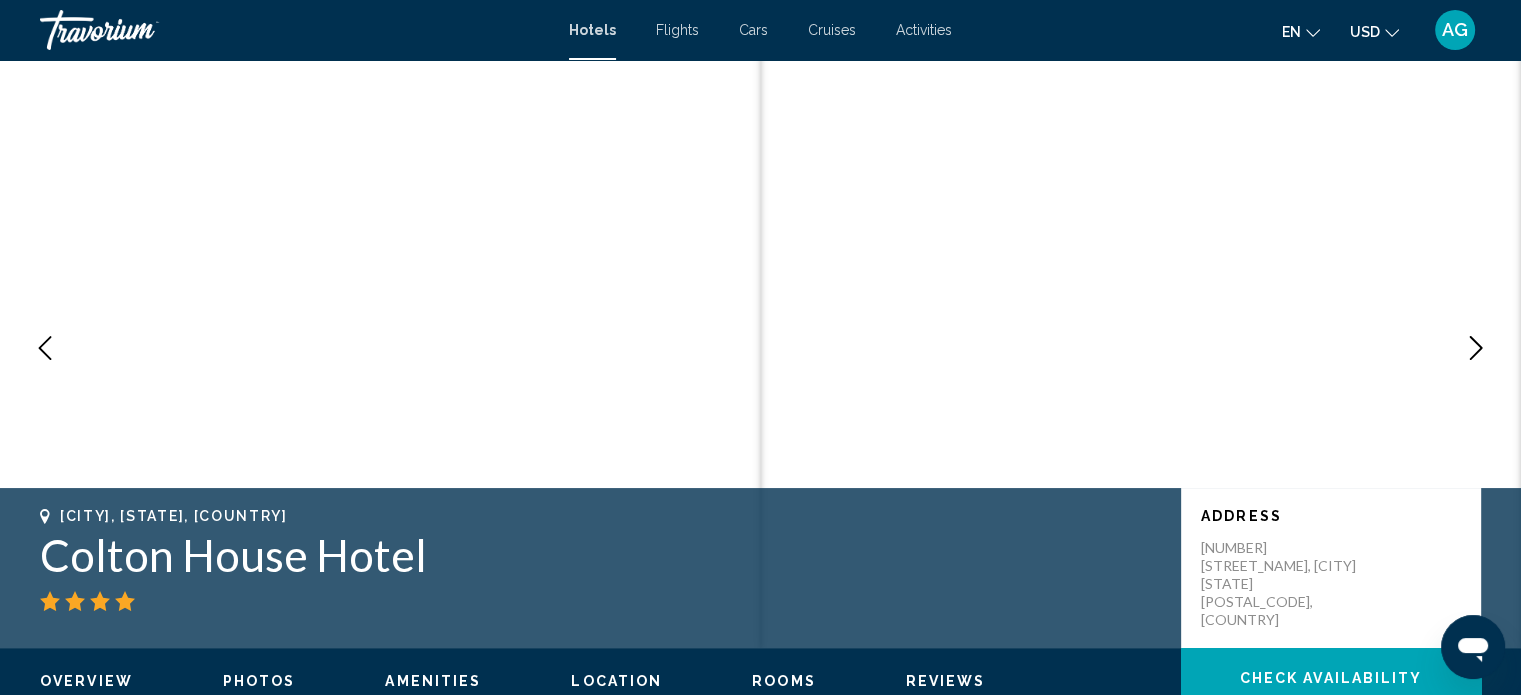 click on "Photos" at bounding box center [259, 681] 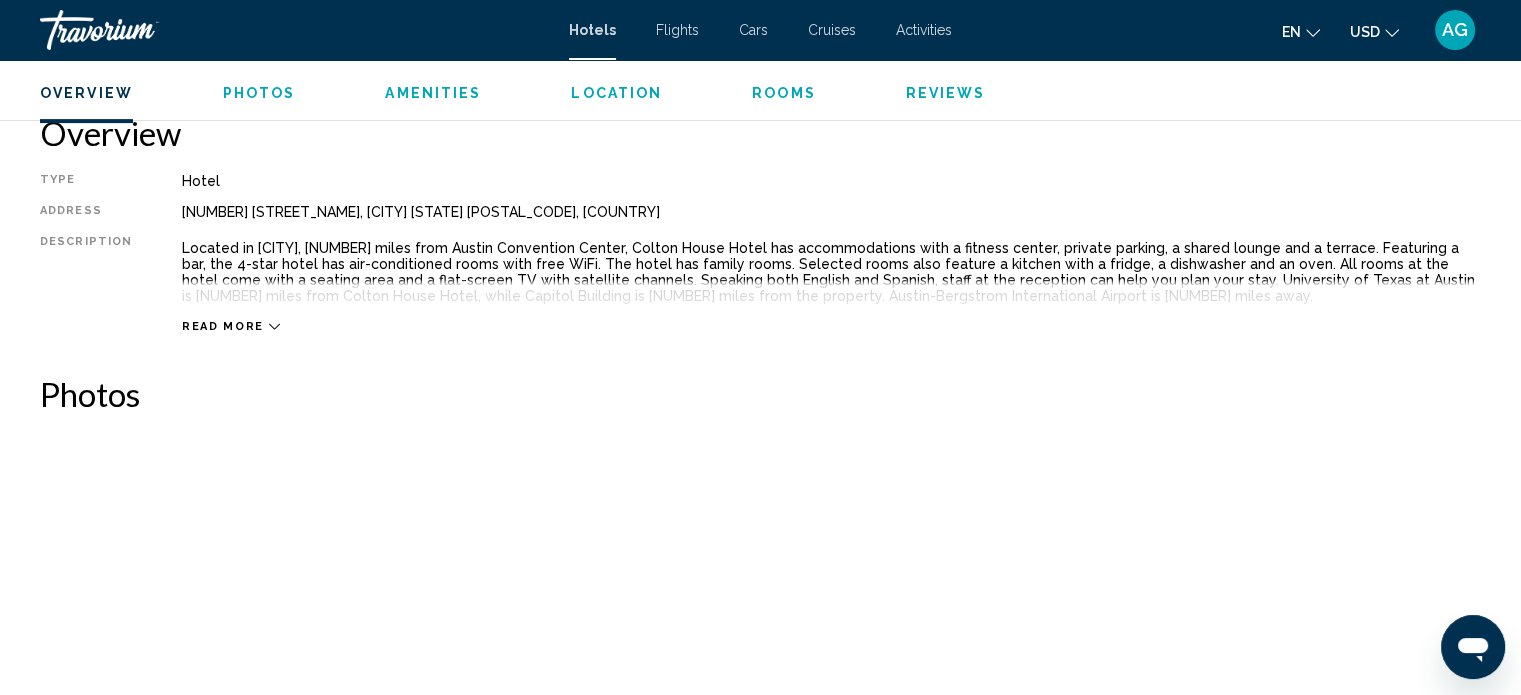 scroll, scrollTop: 900, scrollLeft: 0, axis: vertical 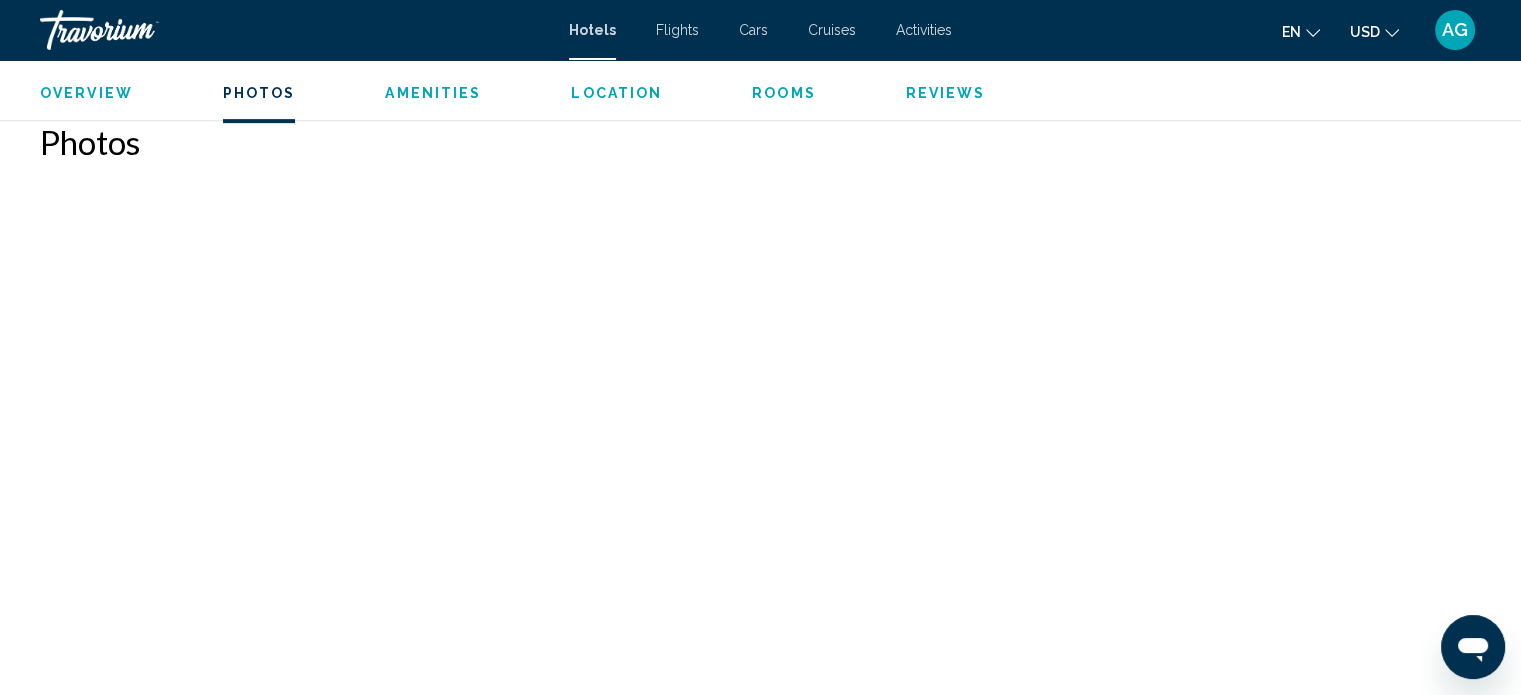 type 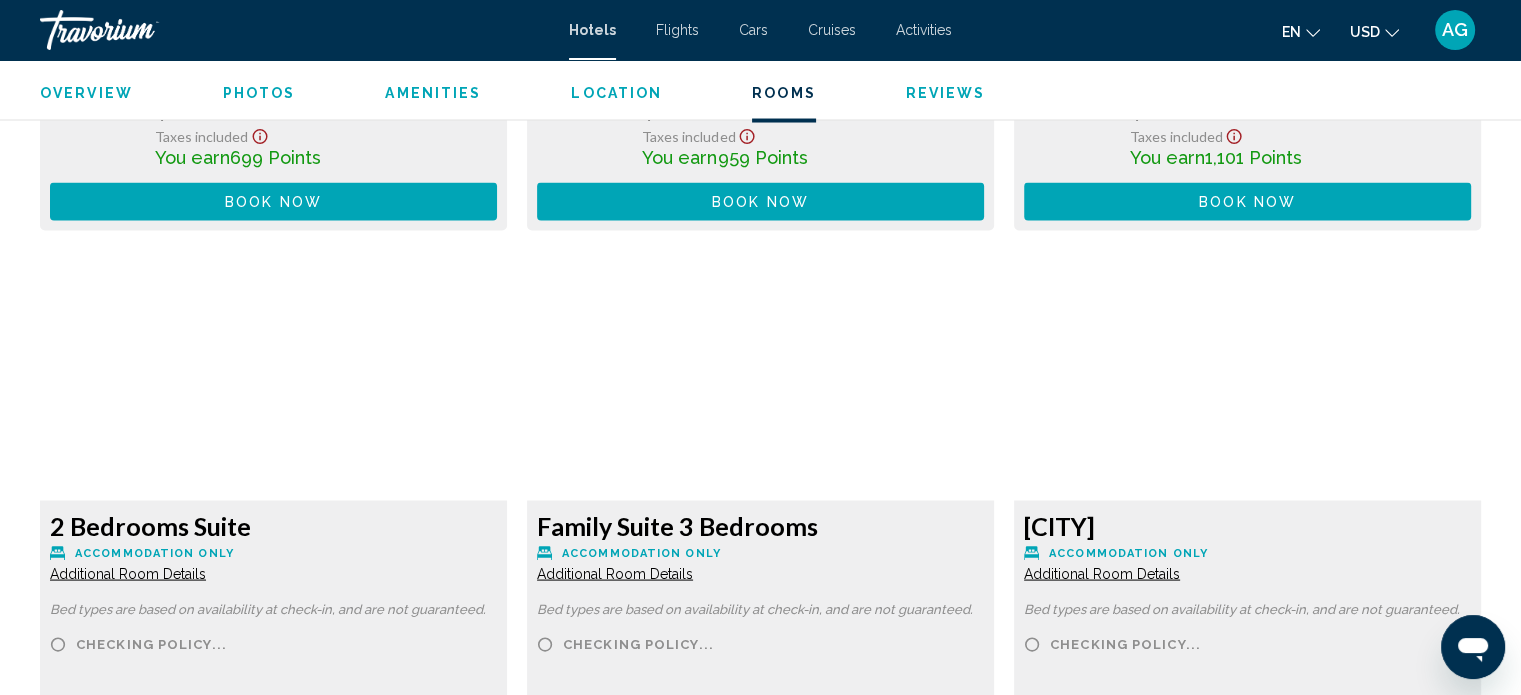 scroll, scrollTop: 3860, scrollLeft: 0, axis: vertical 